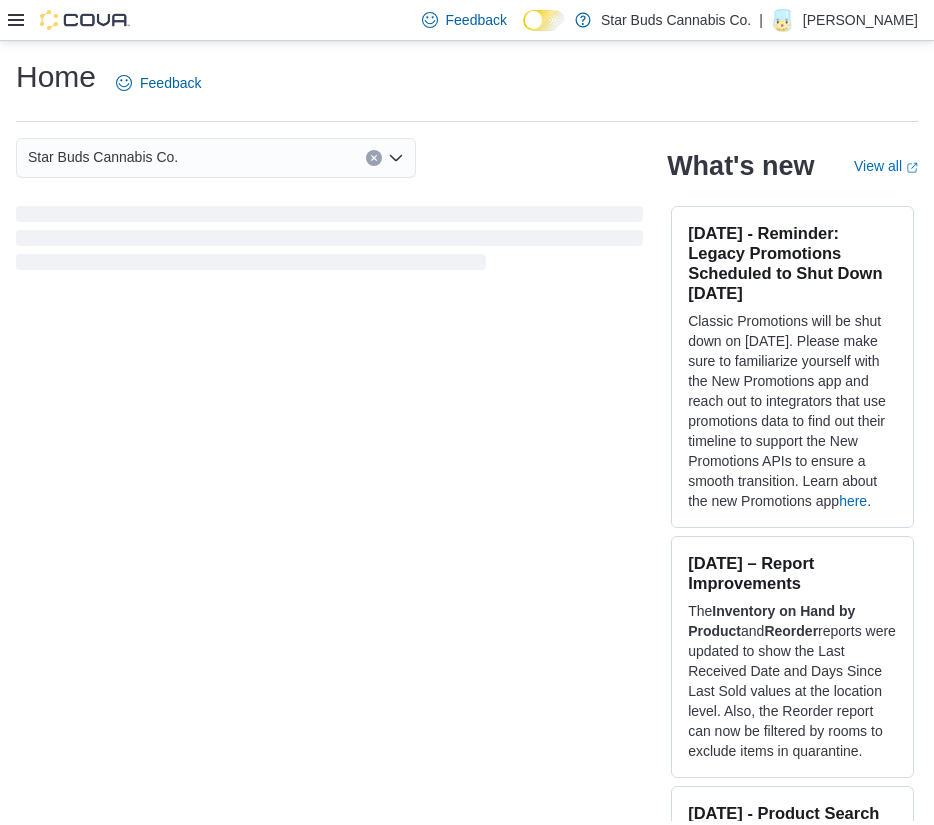 scroll, scrollTop: 0, scrollLeft: 0, axis: both 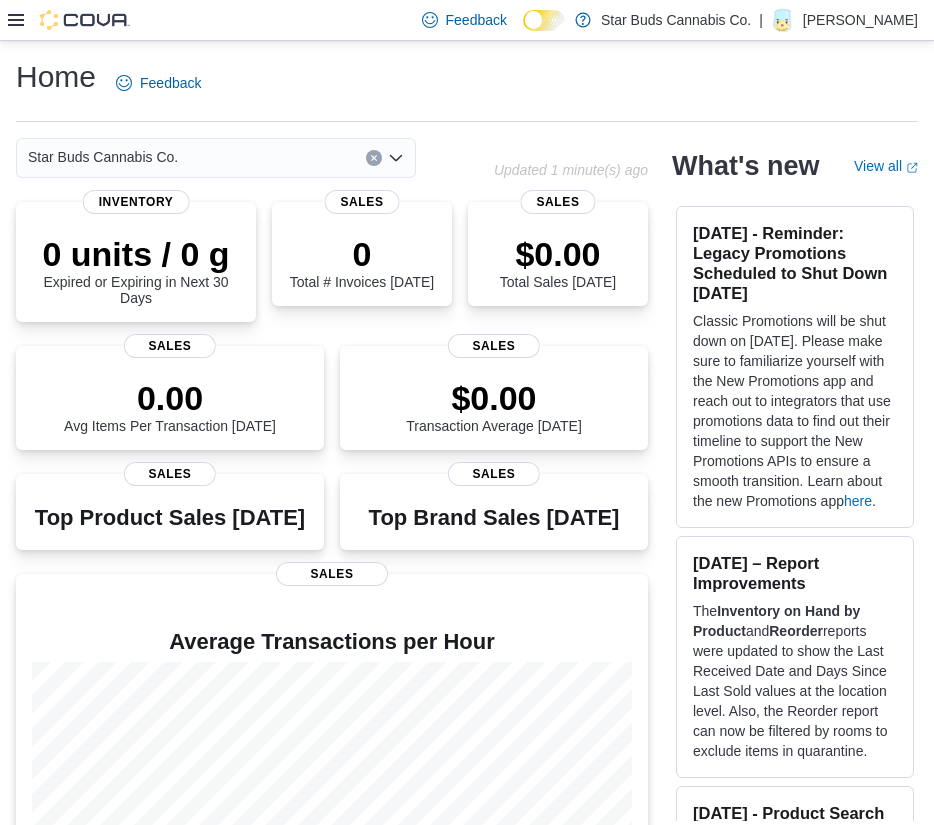 click at bounding box center (69, 20) 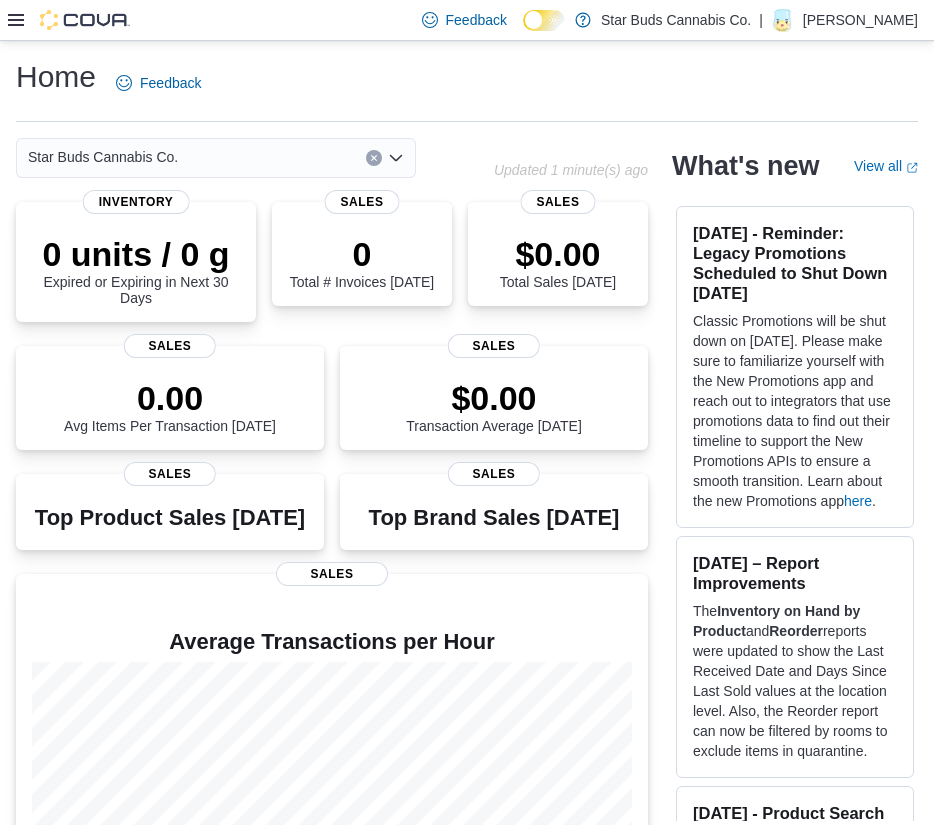 click 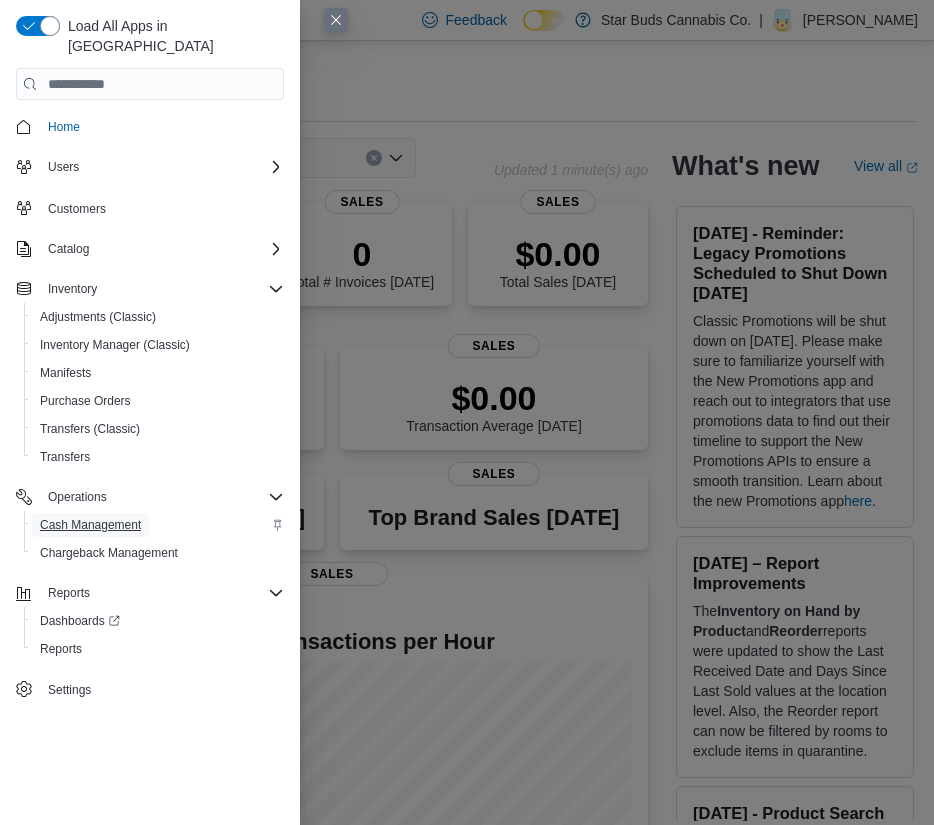 click on "Cash Management" at bounding box center [90, 525] 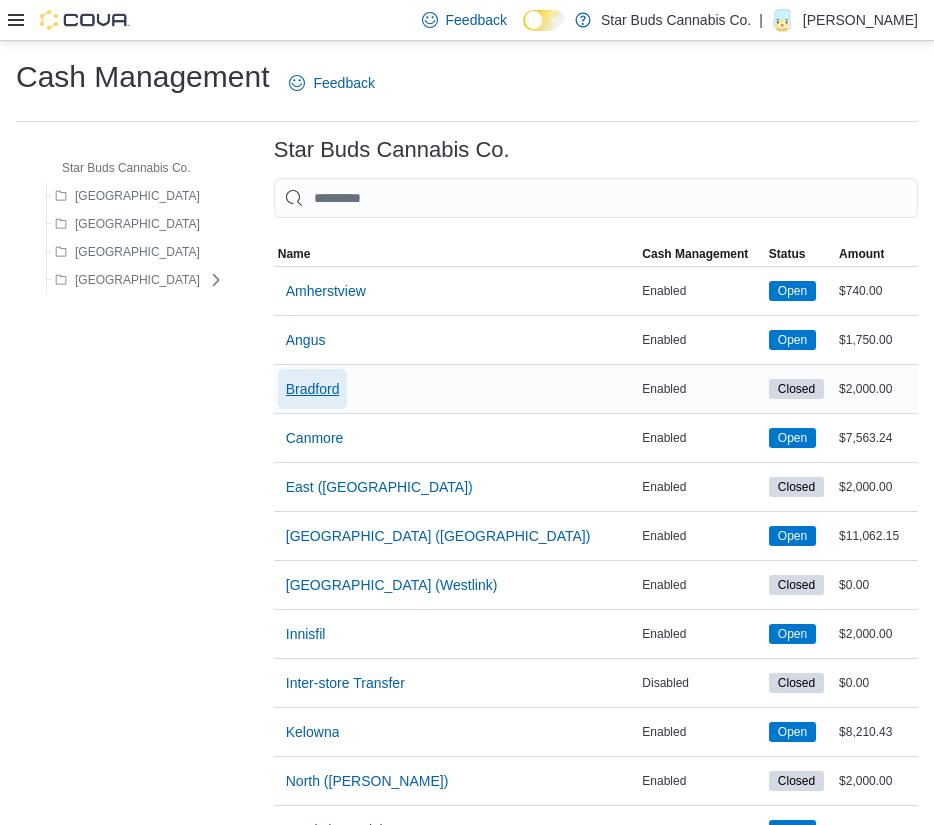 click on "Bradford" at bounding box center [313, 389] 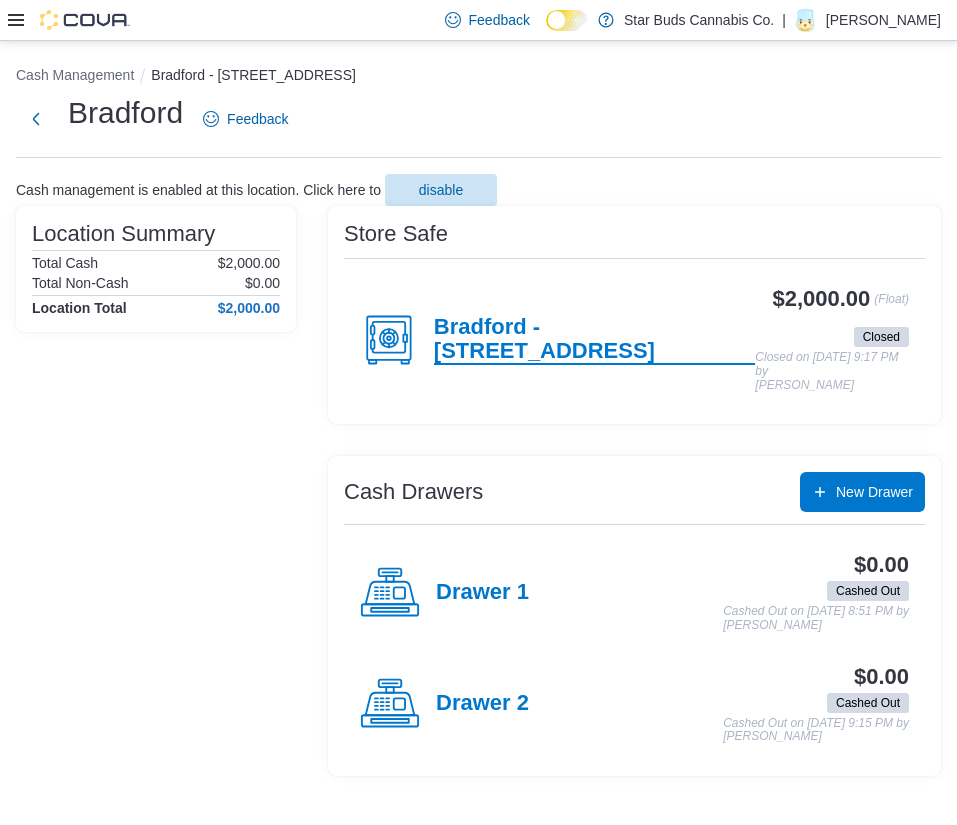 click on "Bradford - [STREET_ADDRESS]" at bounding box center (594, 340) 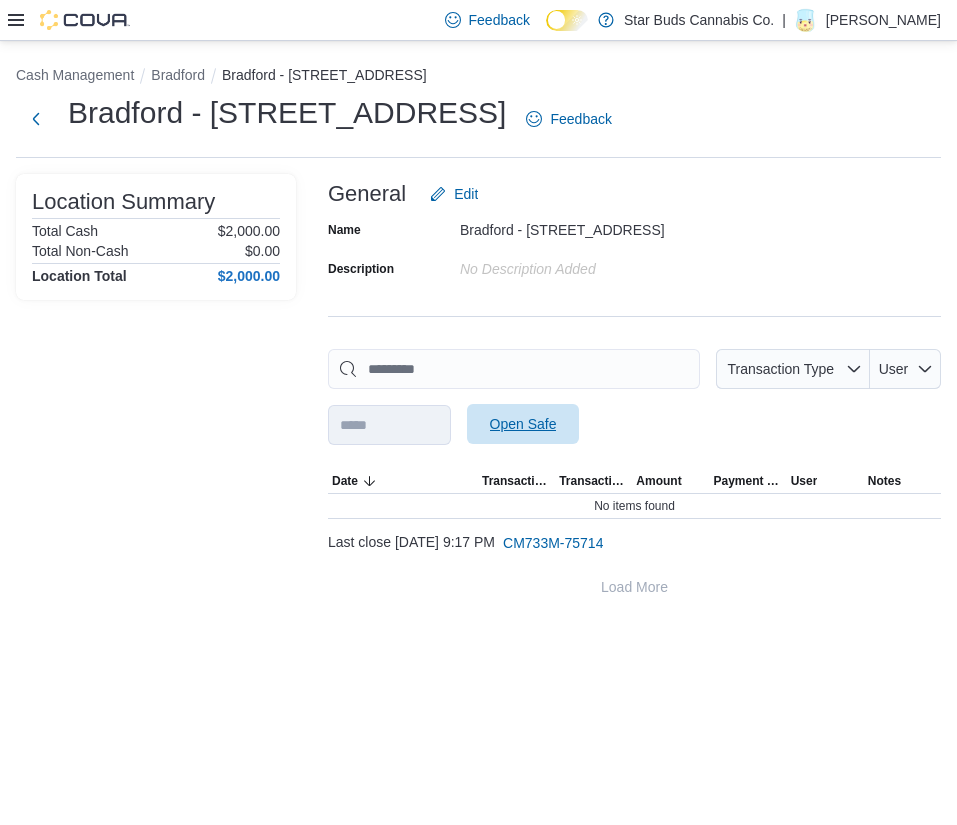 click on "Open Safe" at bounding box center [523, 424] 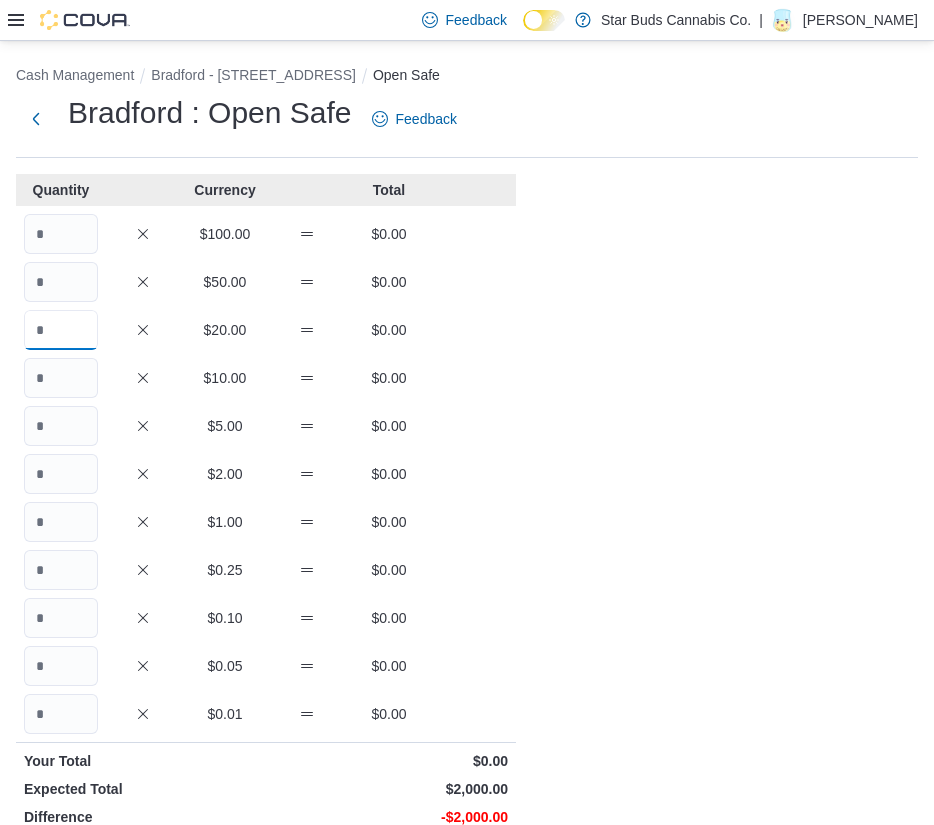 click at bounding box center (61, 330) 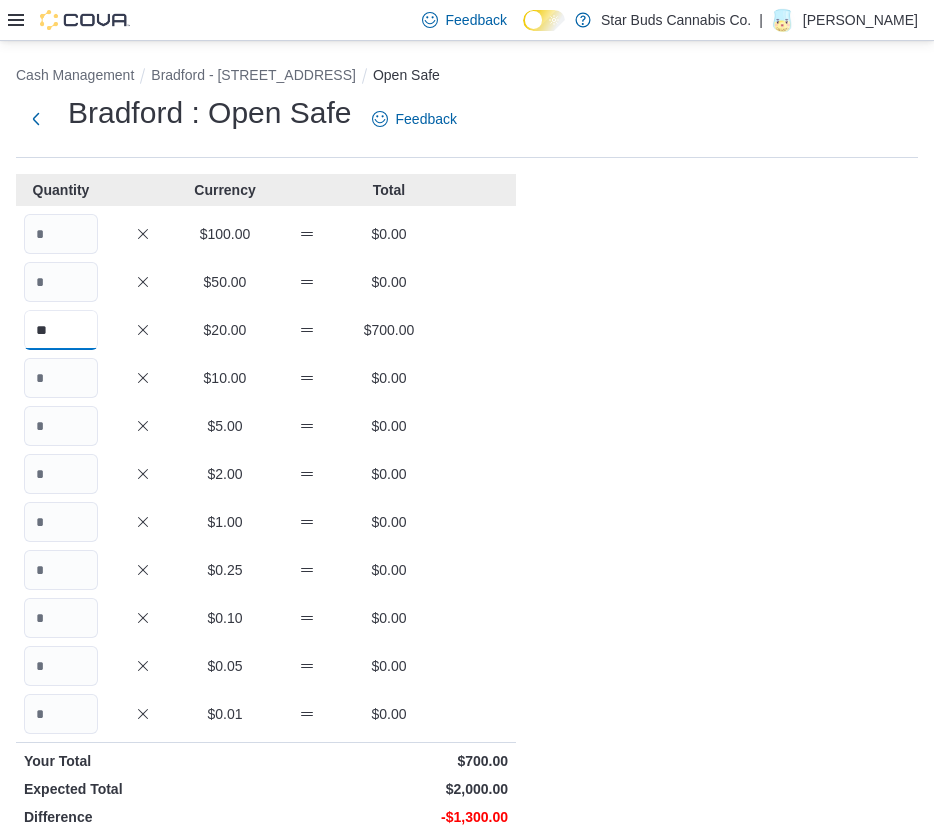 type on "**" 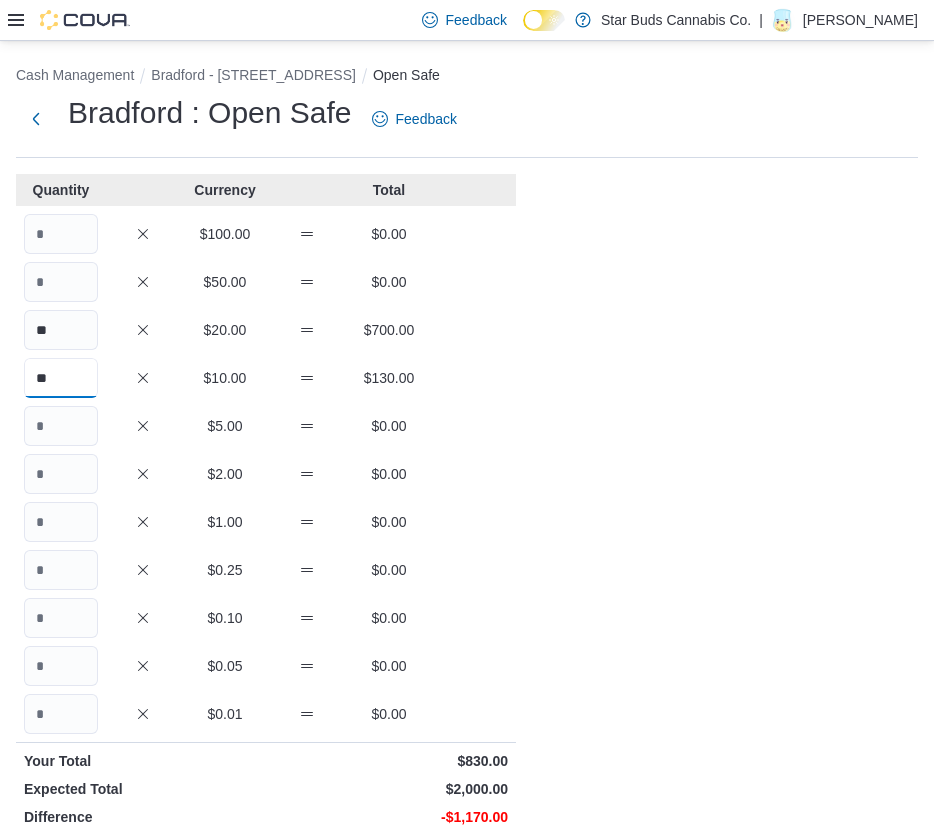 type on "**" 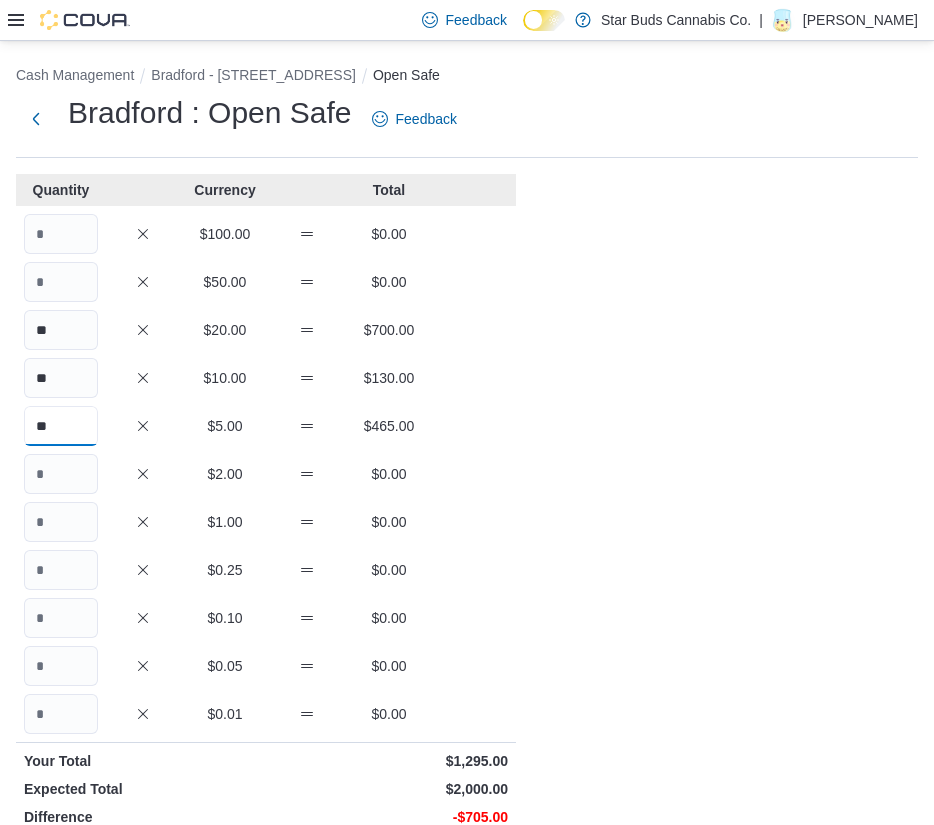 type on "**" 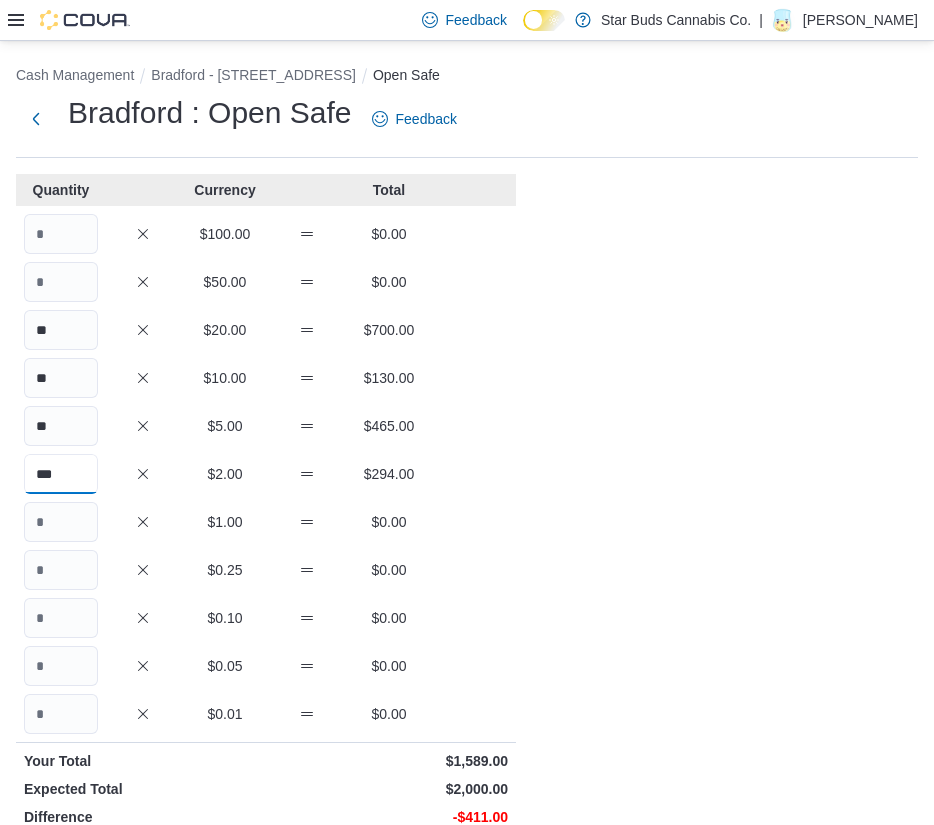 type on "***" 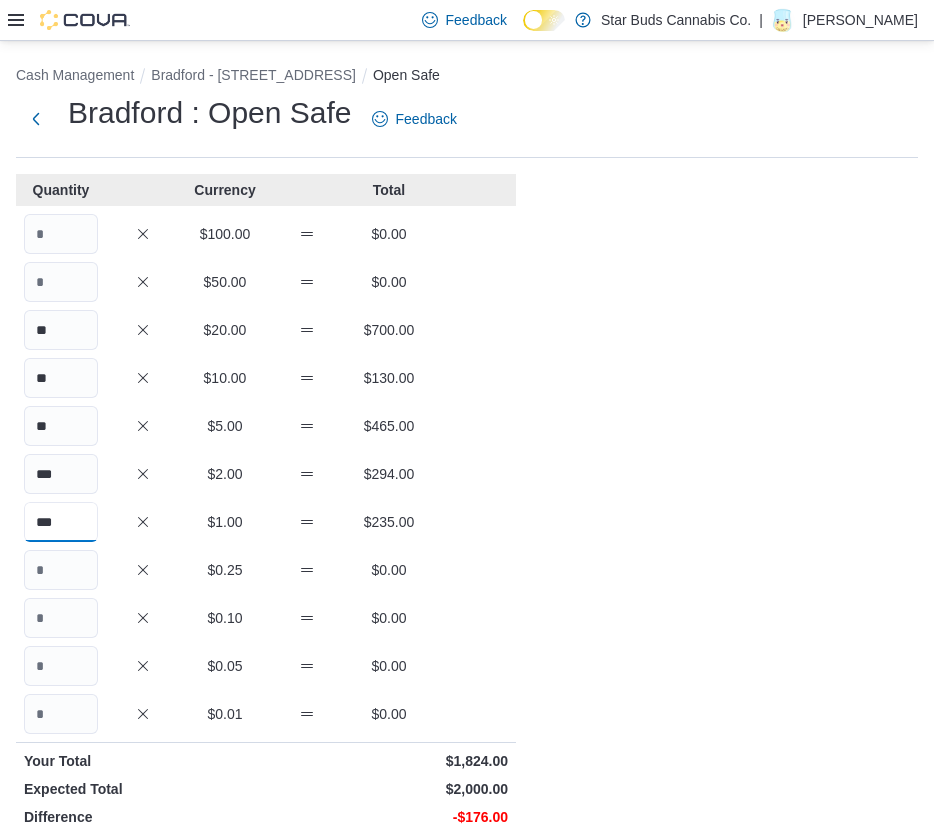 type on "***" 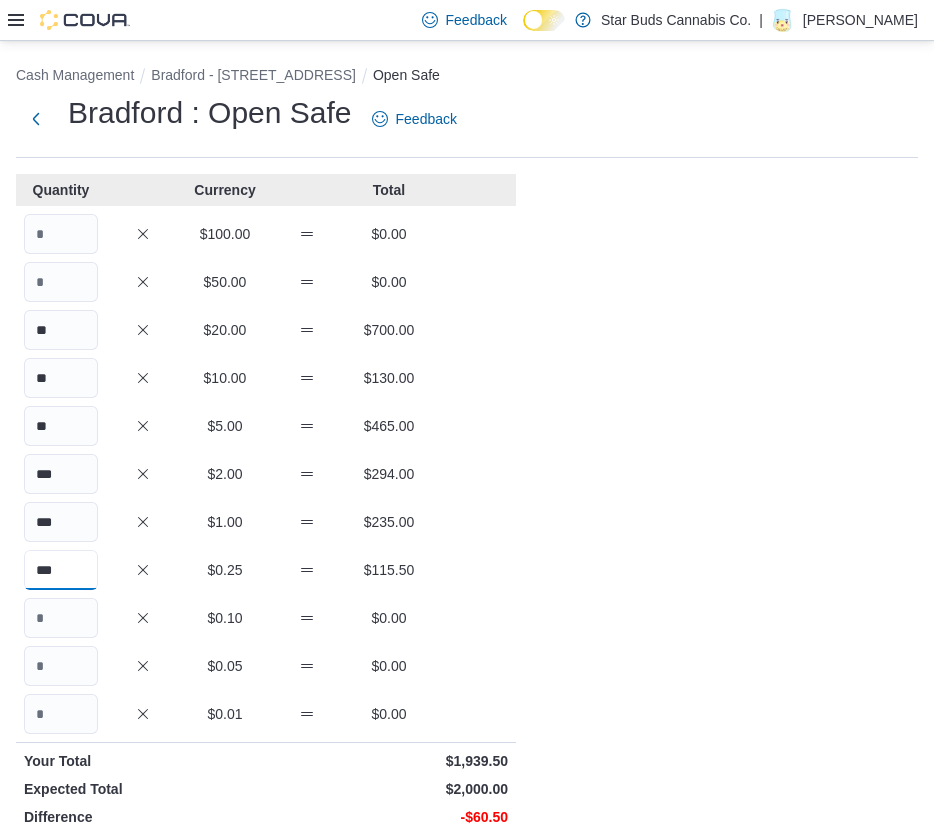 type on "***" 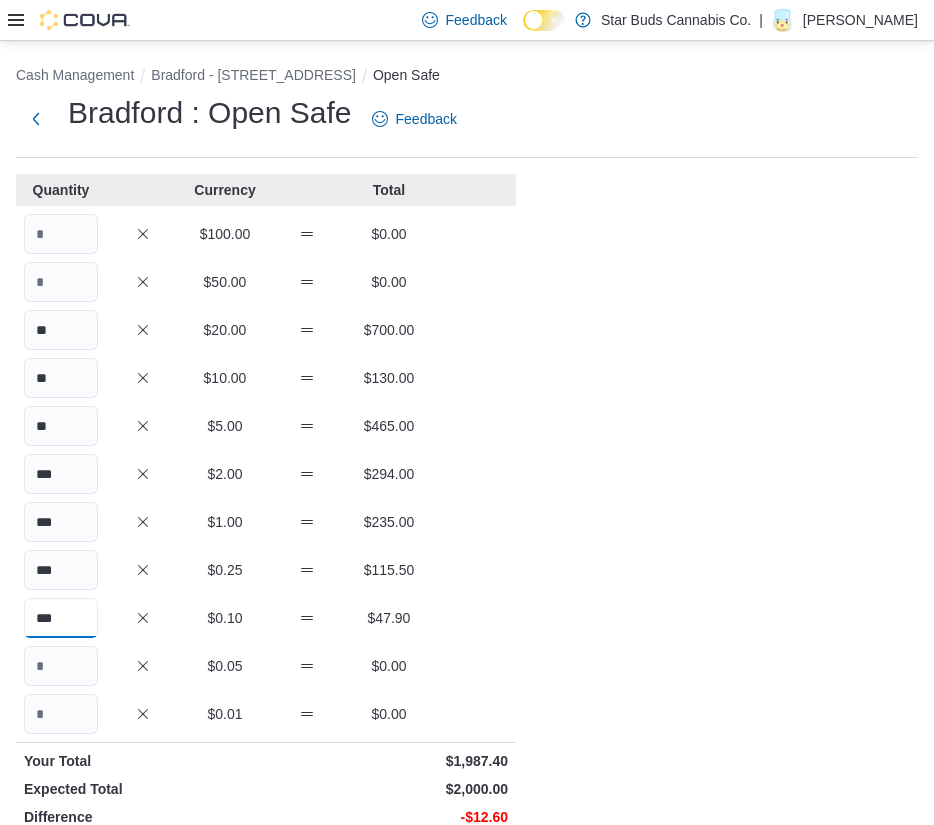 type on "***" 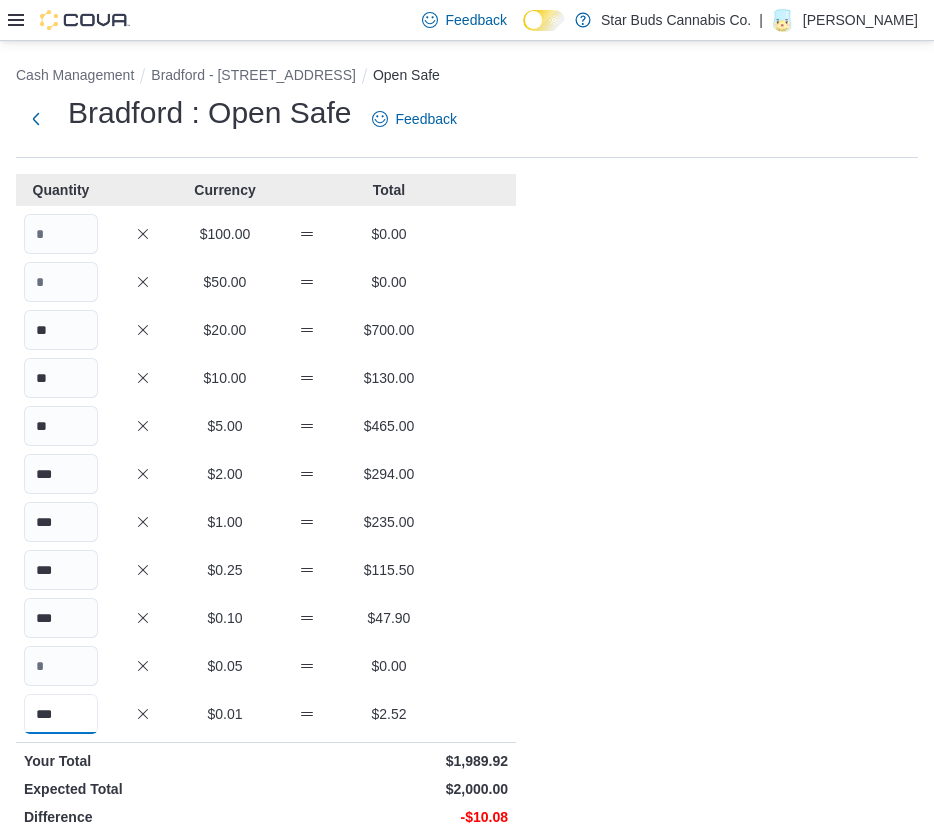 type on "***" 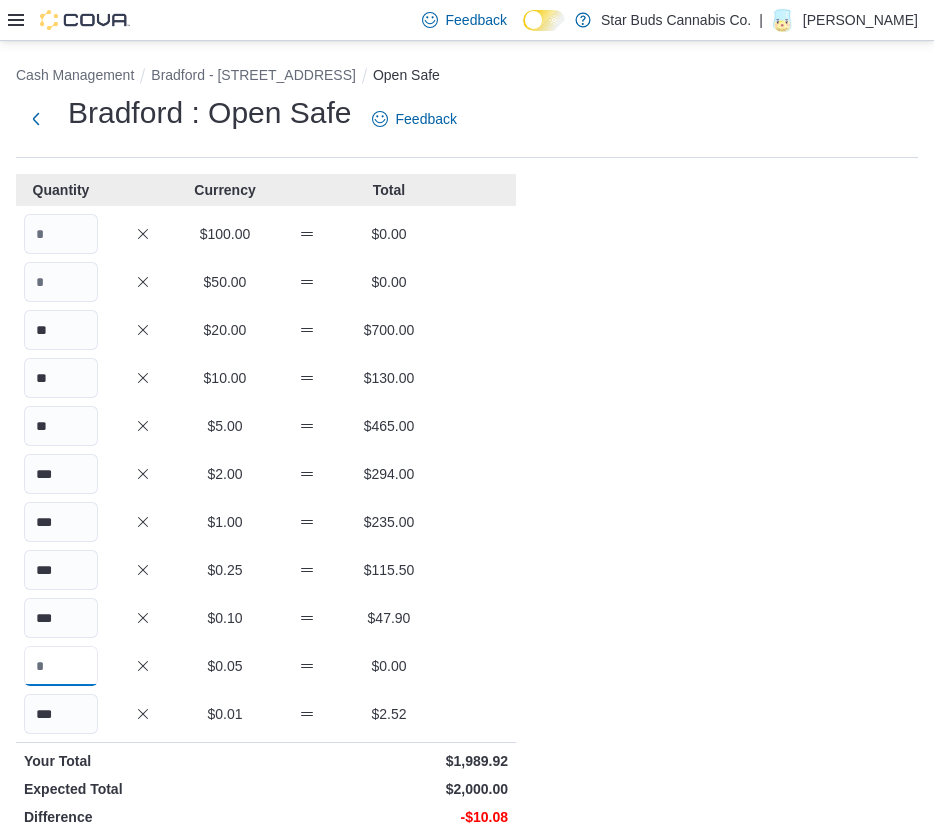 click at bounding box center [61, 666] 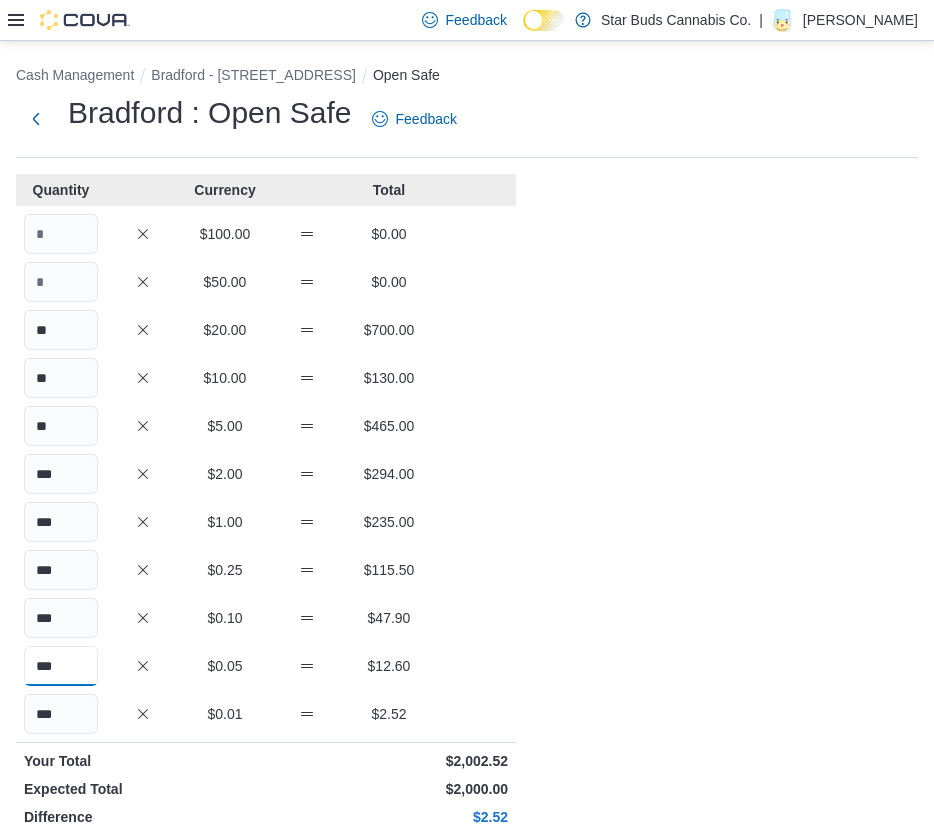 type on "***" 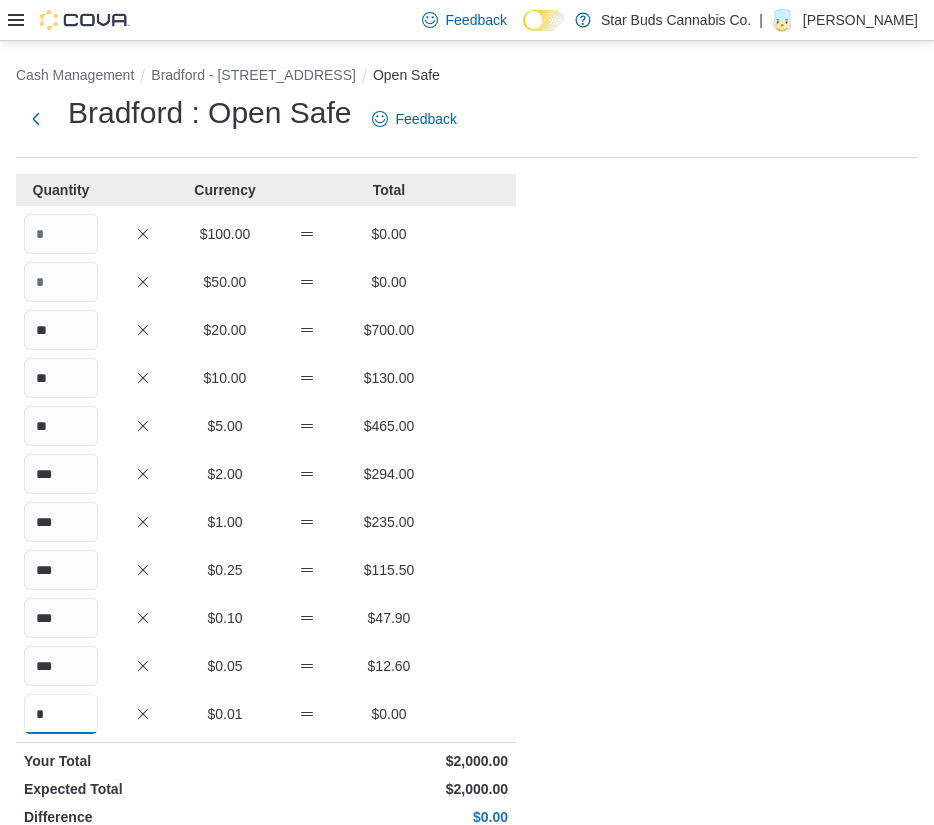 scroll, scrollTop: 287, scrollLeft: 0, axis: vertical 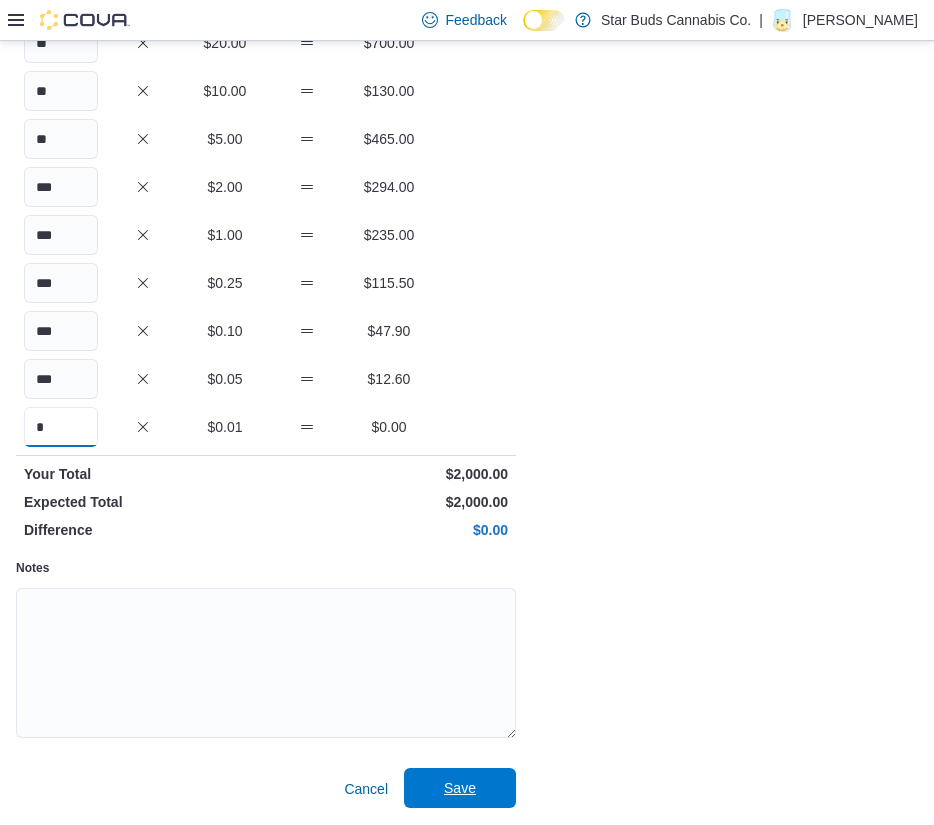 type on "*" 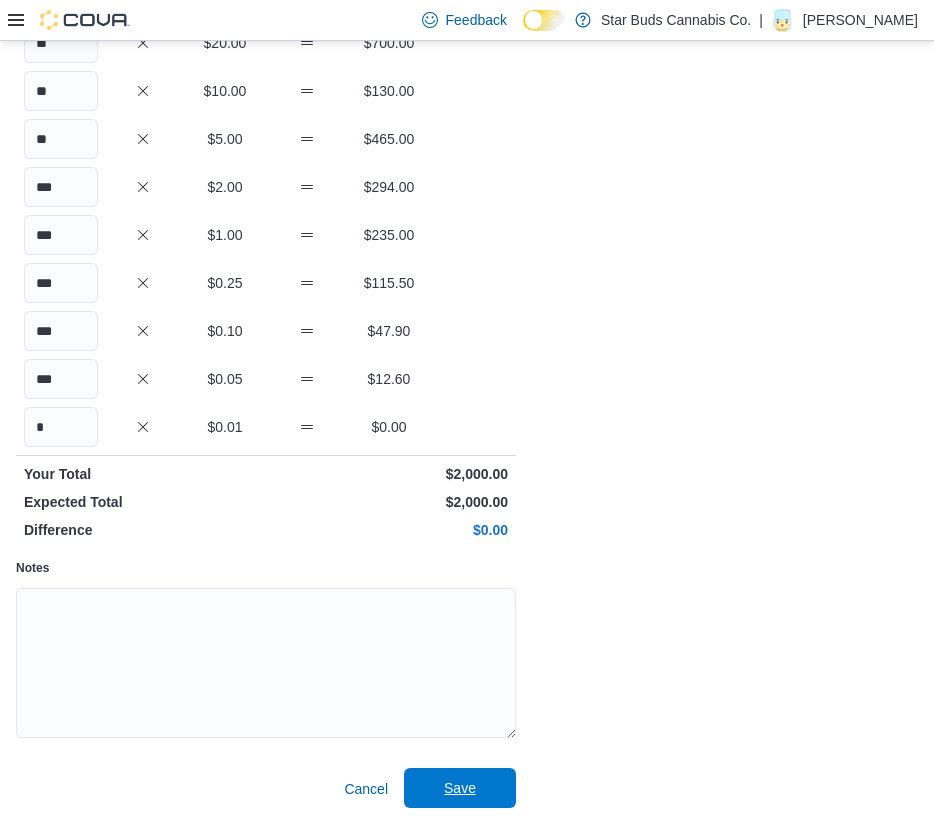 click on "Save" at bounding box center (460, 788) 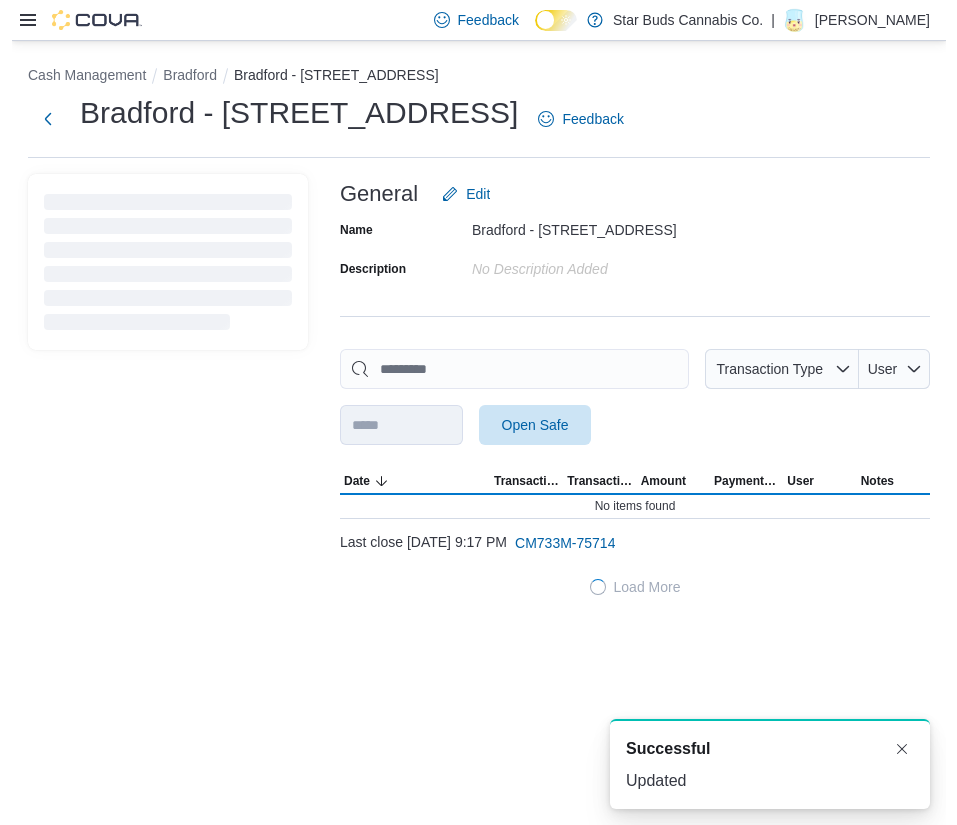 scroll, scrollTop: 0, scrollLeft: 0, axis: both 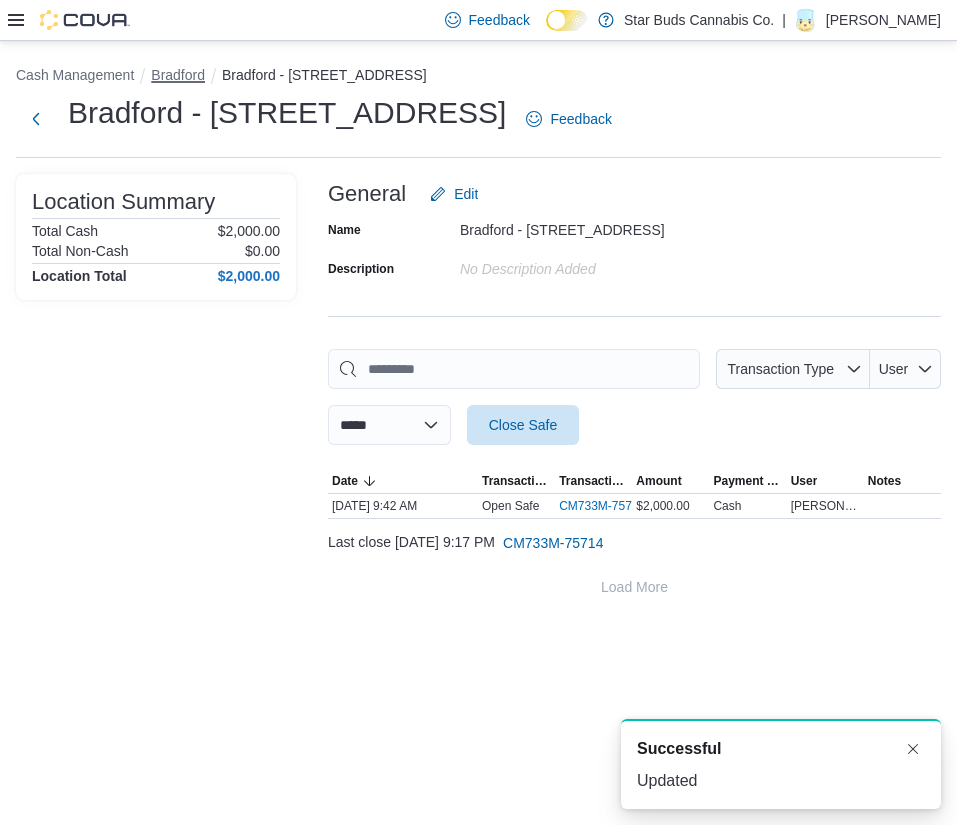 click on "Bradford" at bounding box center [178, 75] 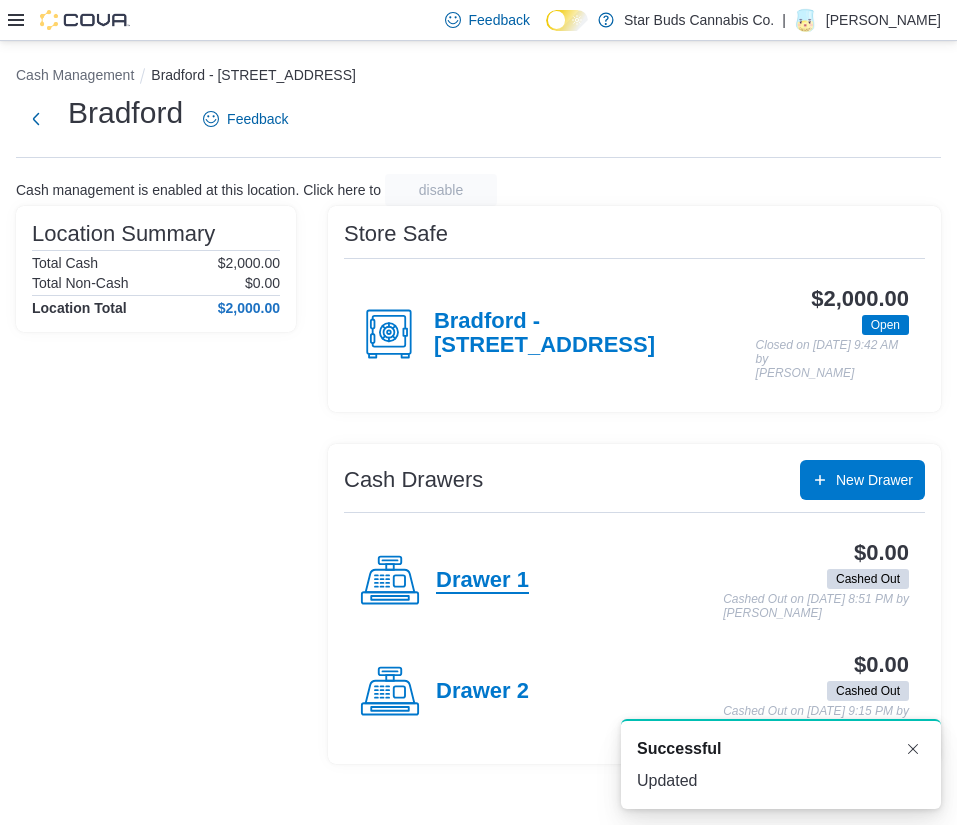 click on "Drawer 1" at bounding box center (482, 581) 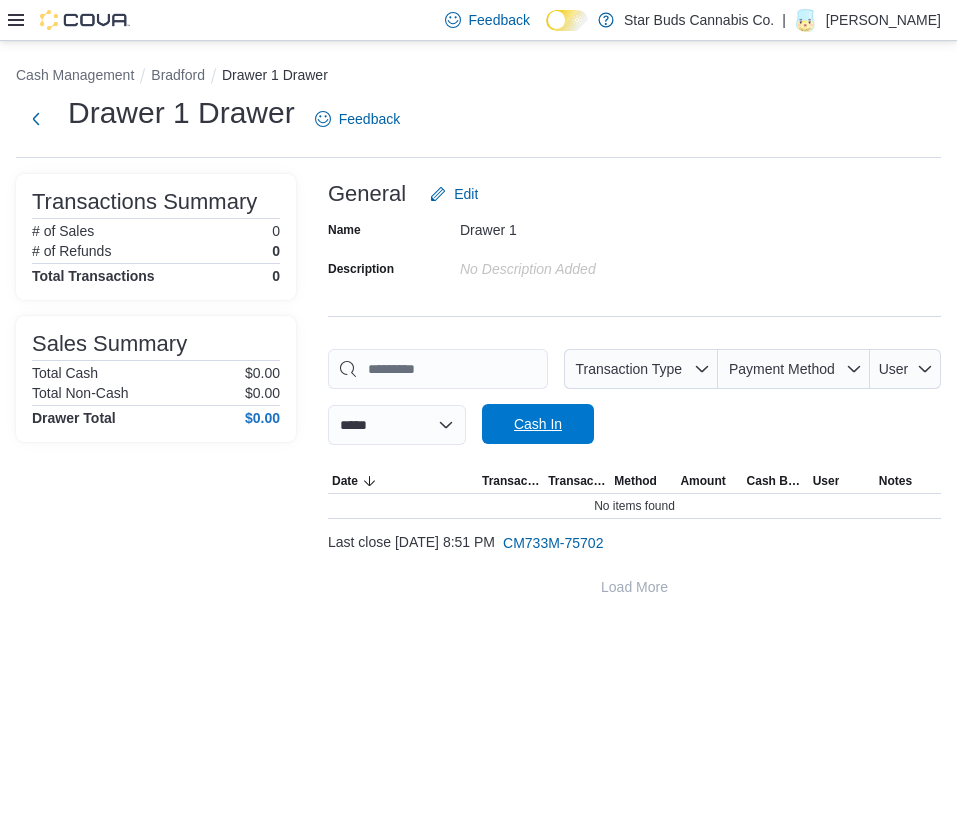click on "Cash In" at bounding box center (538, 424) 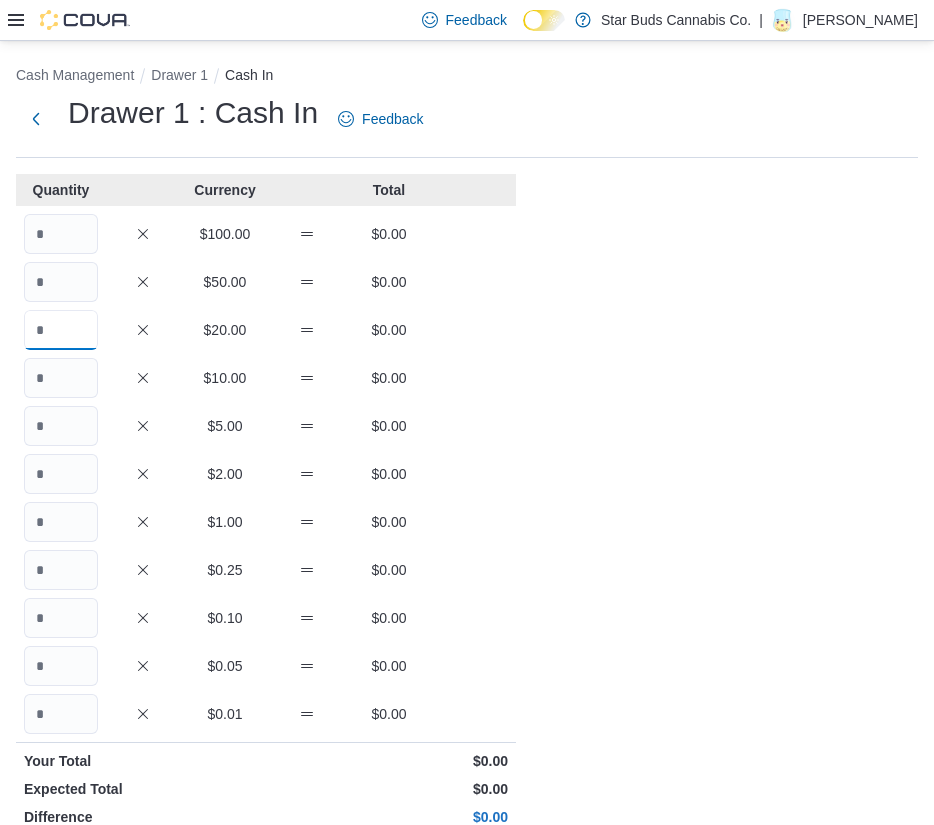 click at bounding box center [61, 330] 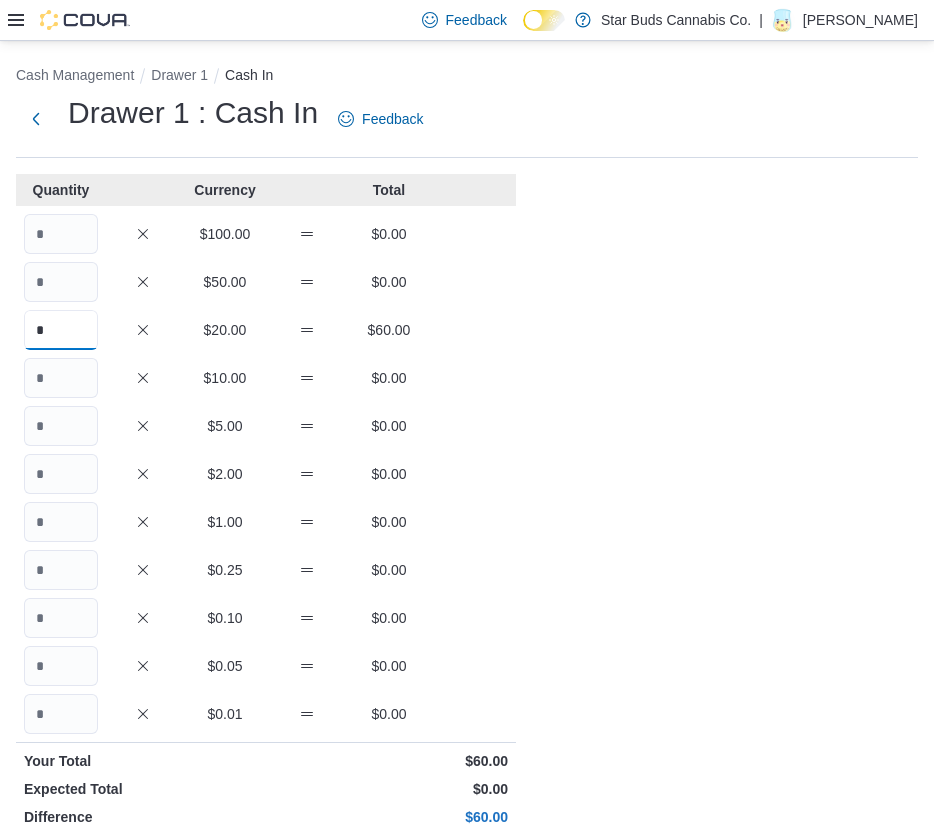 type on "*" 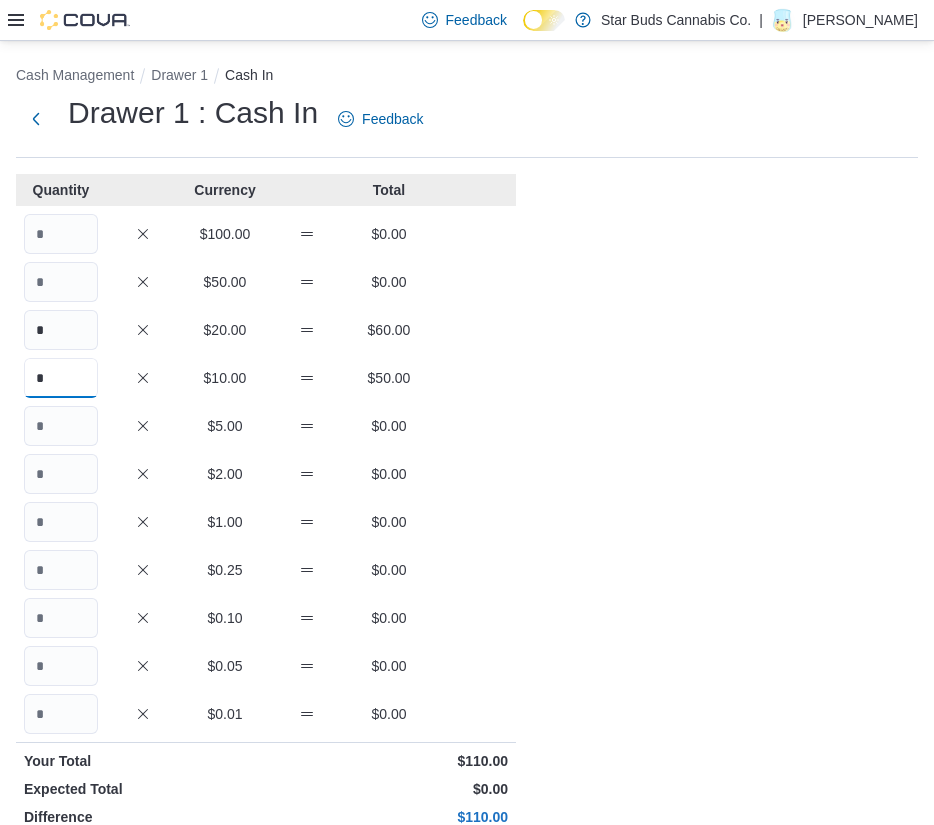 type on "*" 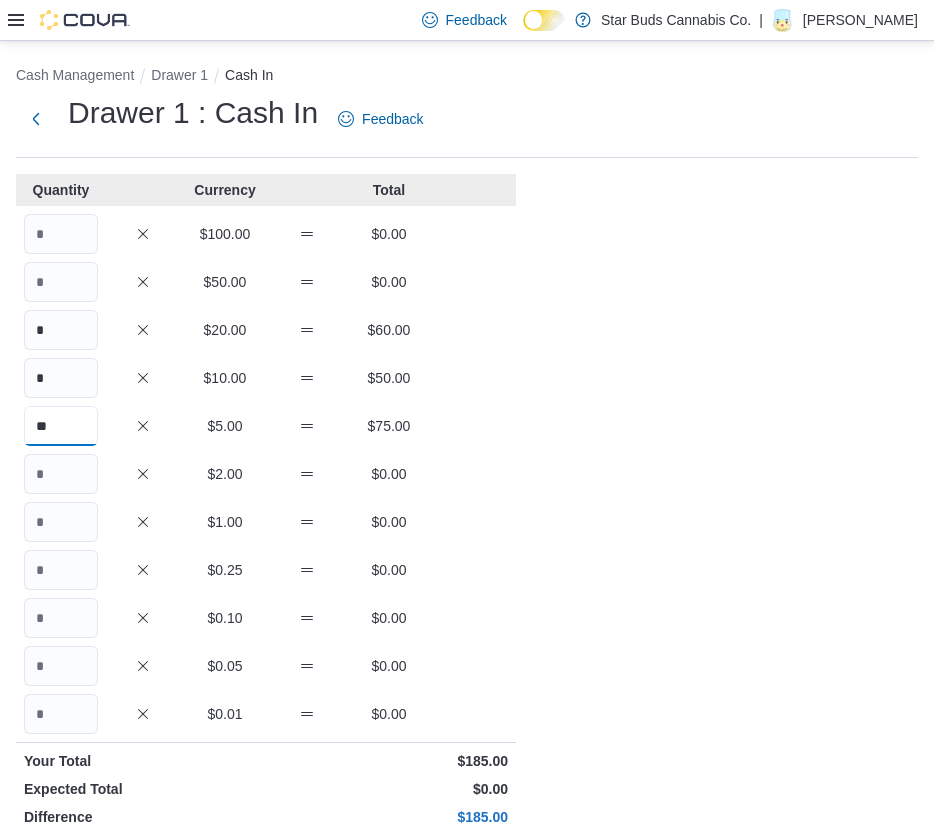 type on "**" 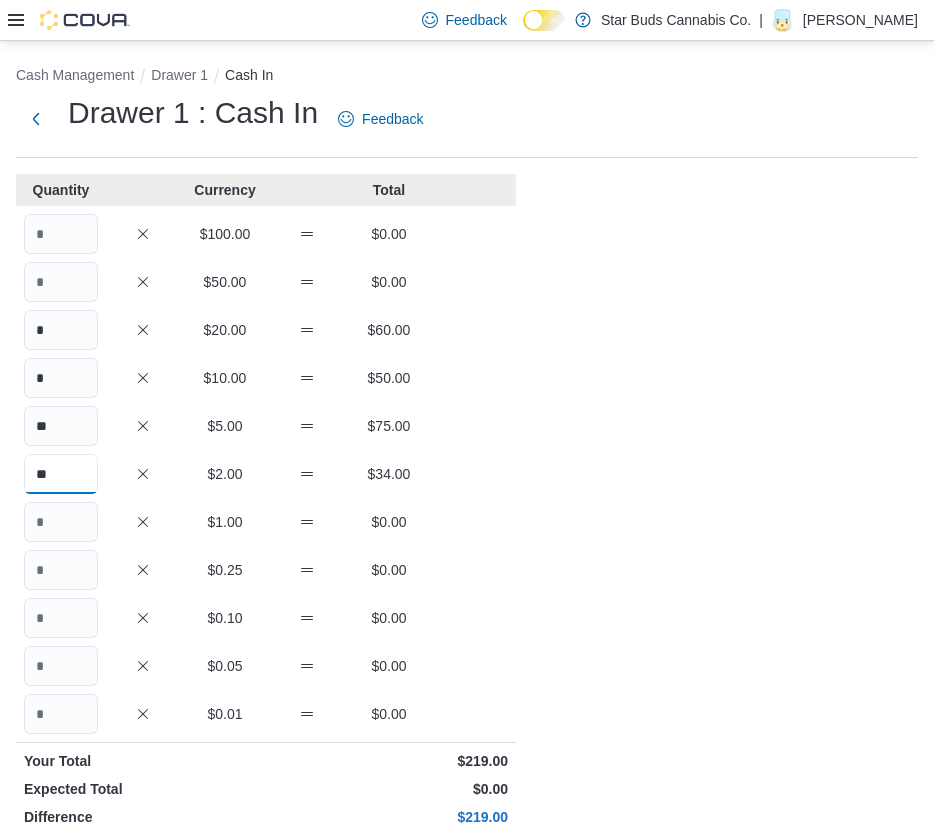 type on "**" 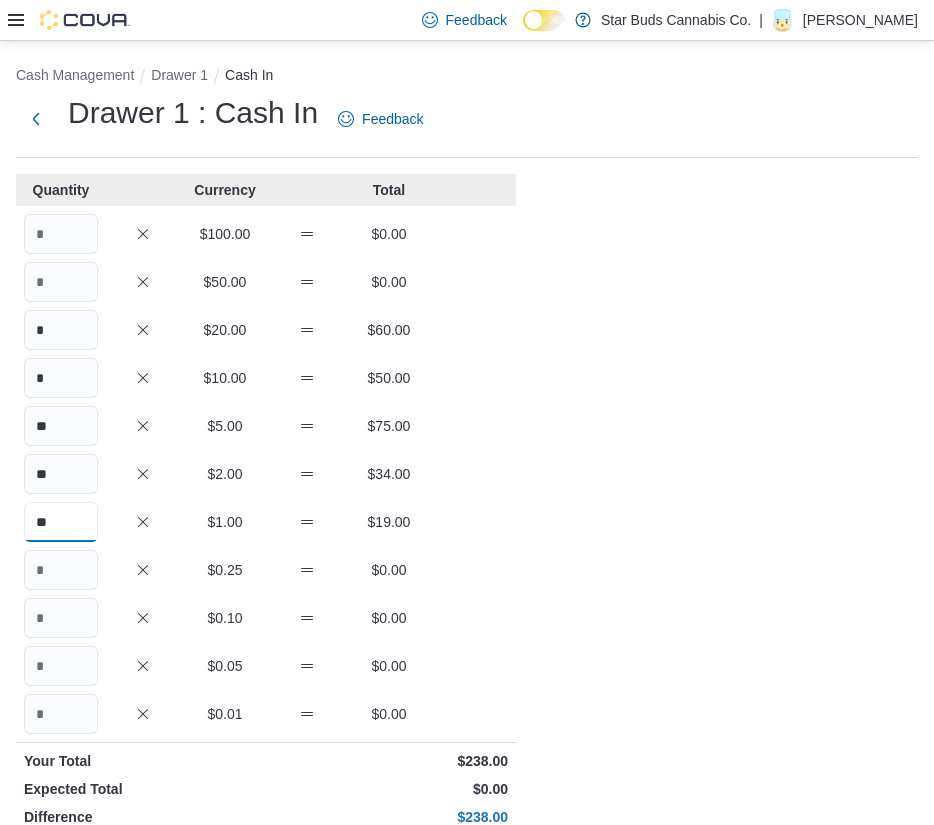 type on "**" 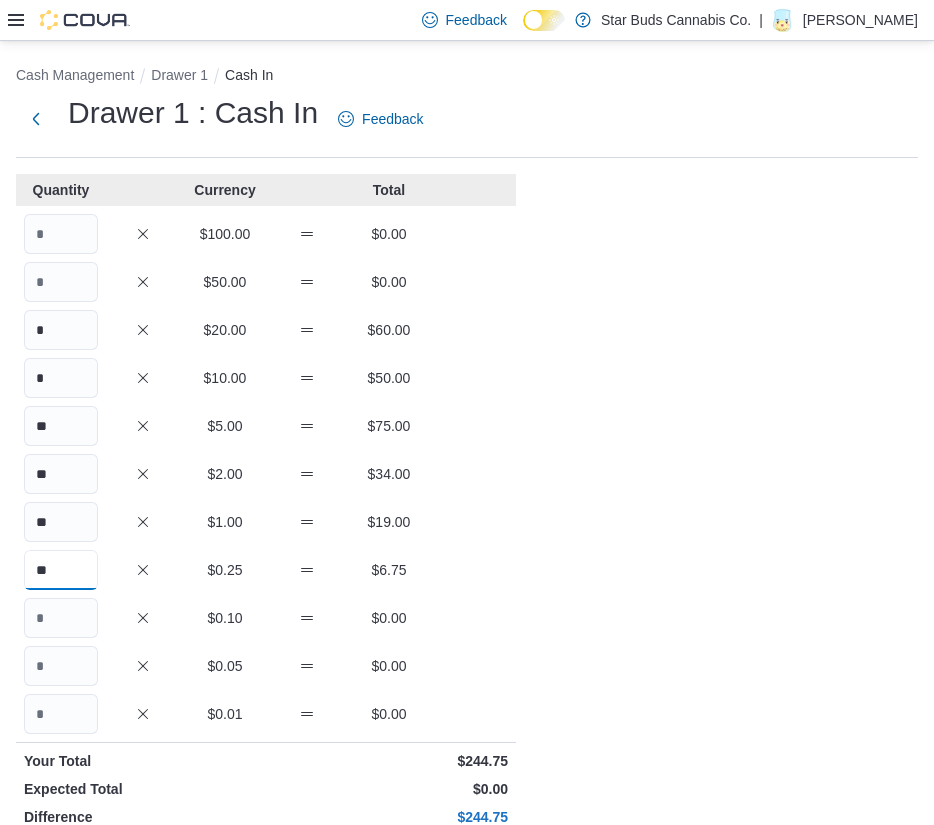 type on "**" 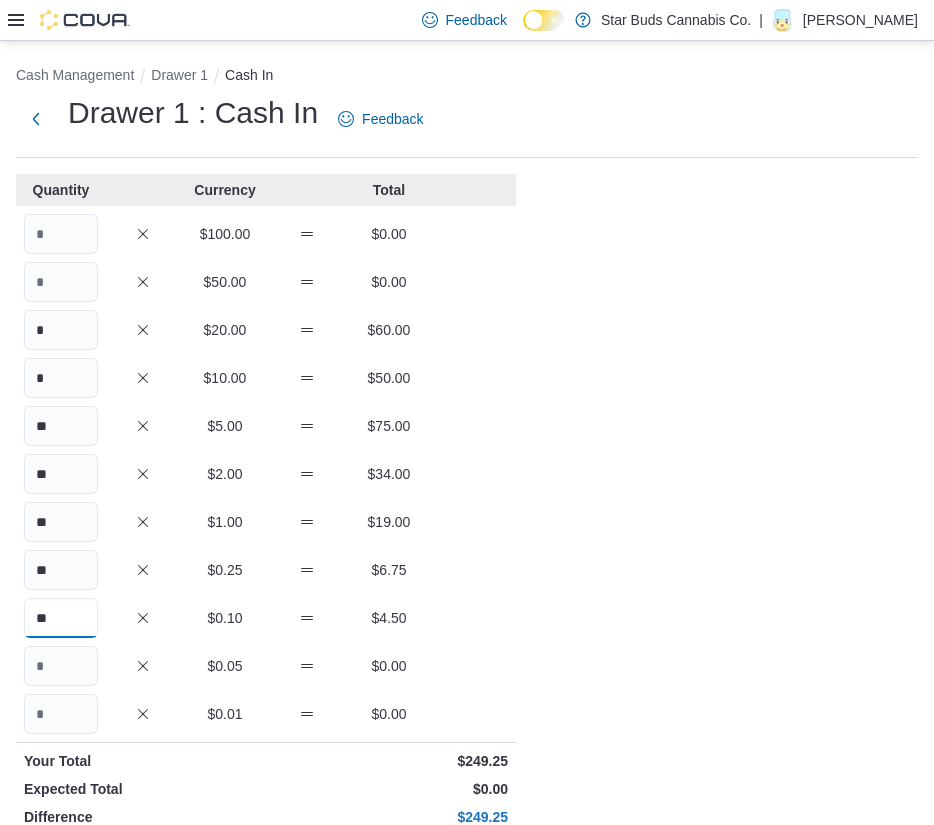 type on "**" 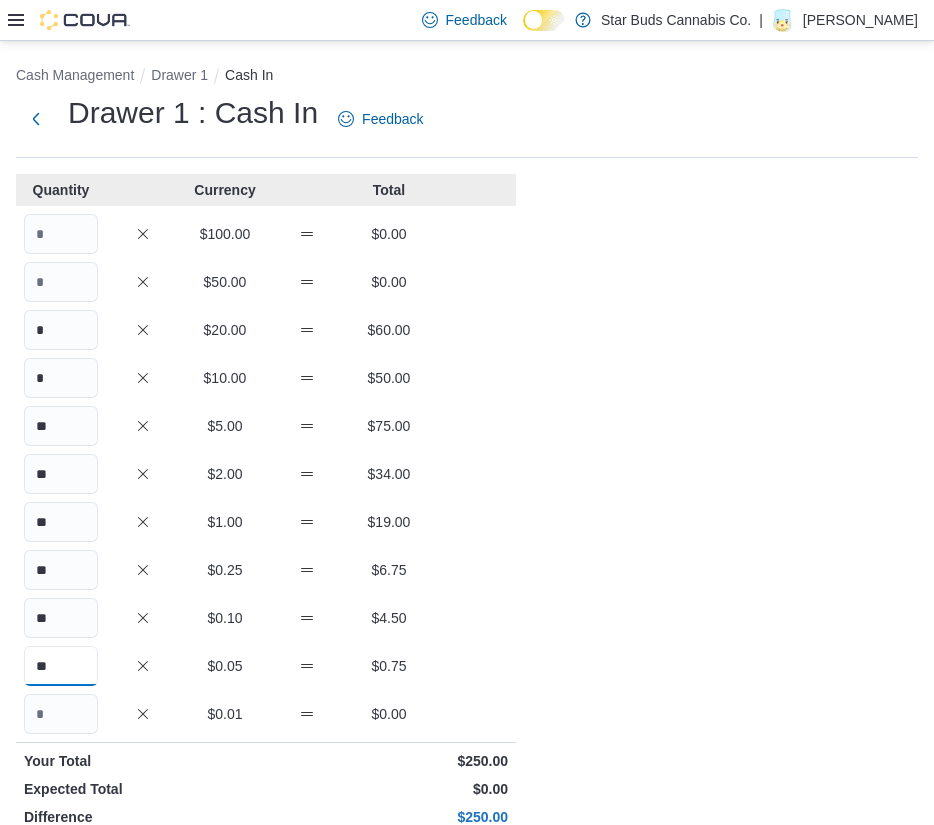 scroll, scrollTop: 287, scrollLeft: 0, axis: vertical 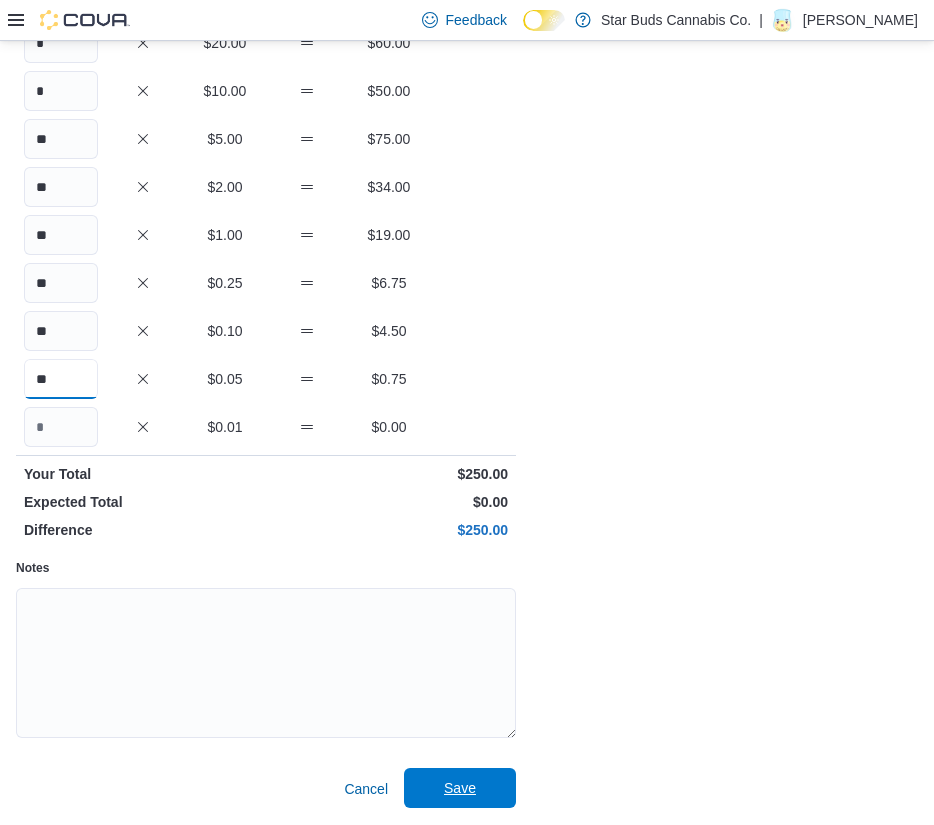 type on "**" 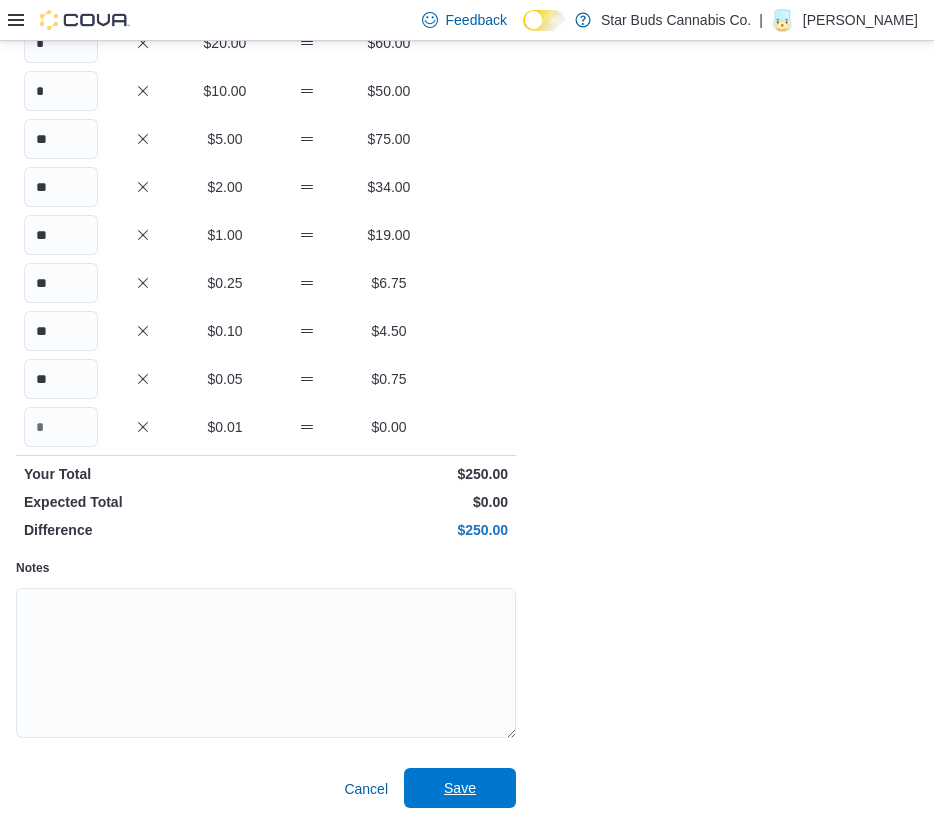 click on "Save" at bounding box center (460, 788) 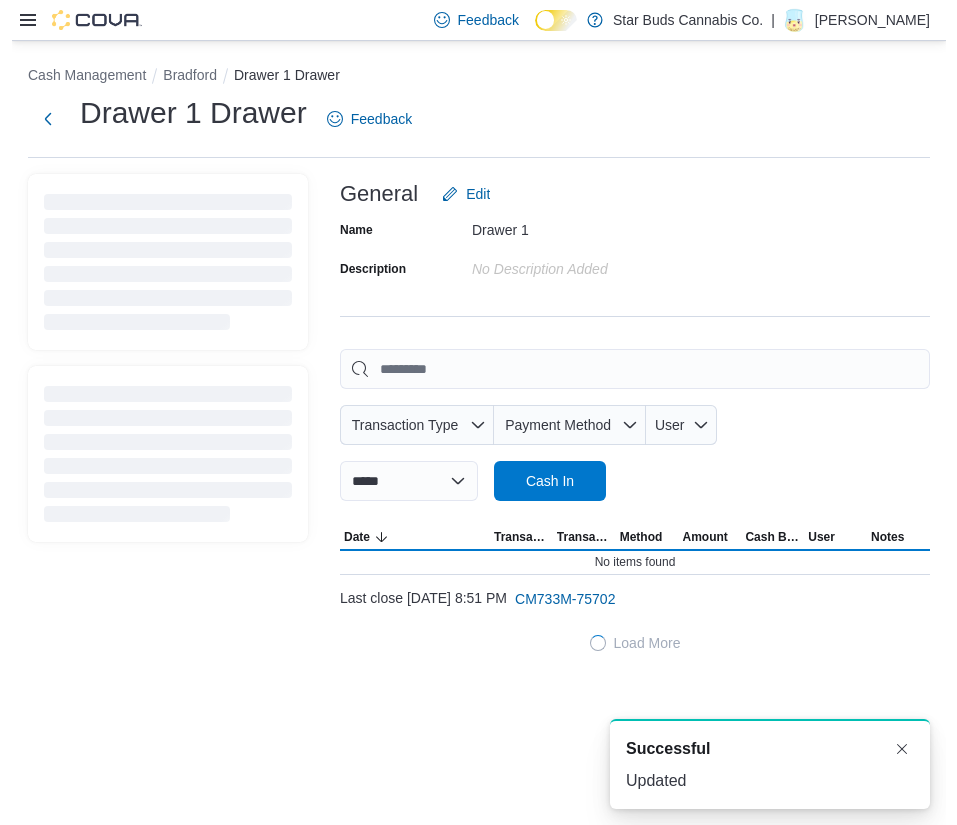 scroll, scrollTop: 0, scrollLeft: 0, axis: both 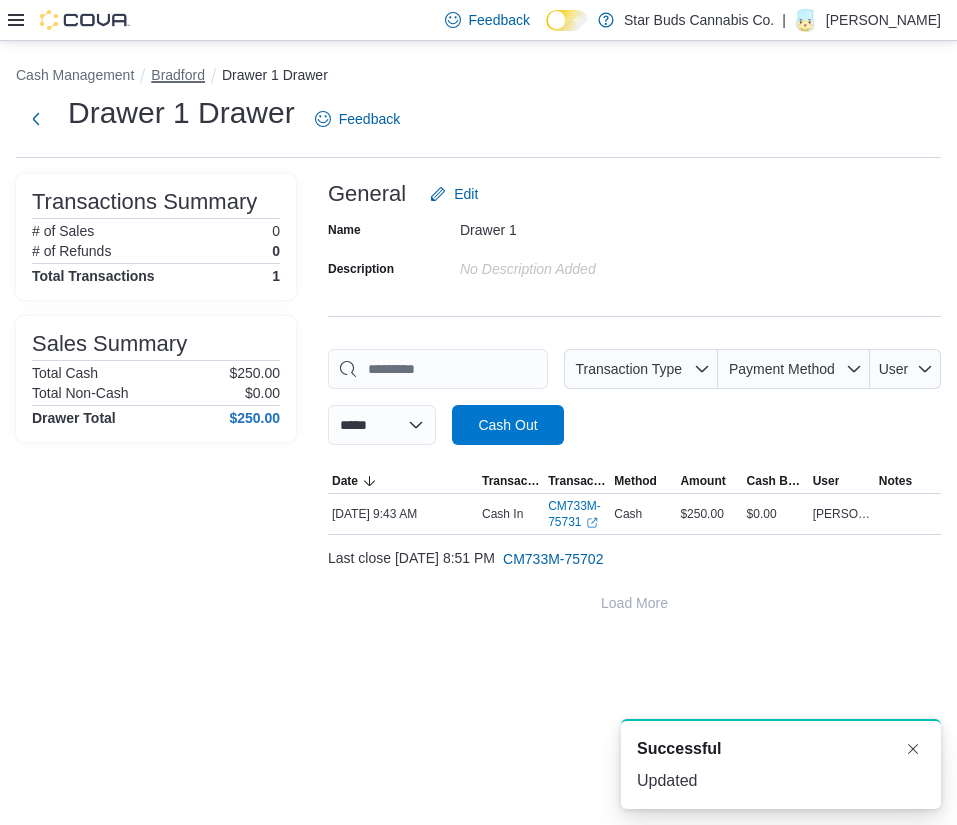 click on "Bradford" at bounding box center (178, 75) 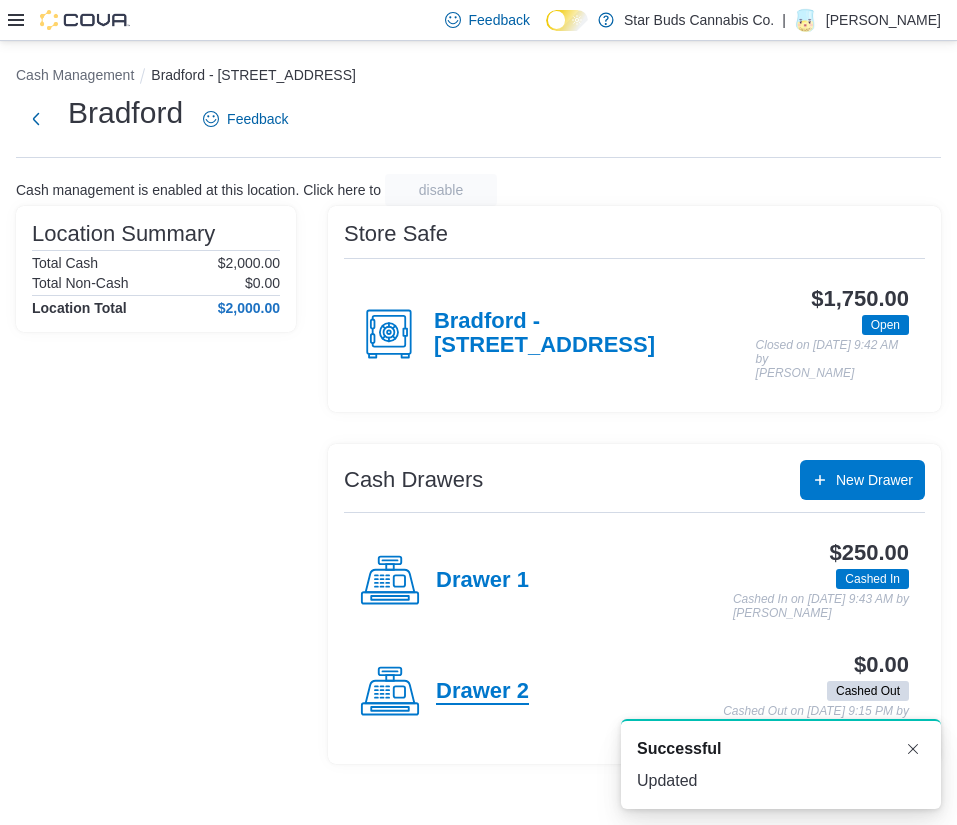 click on "Drawer 2" at bounding box center (482, 692) 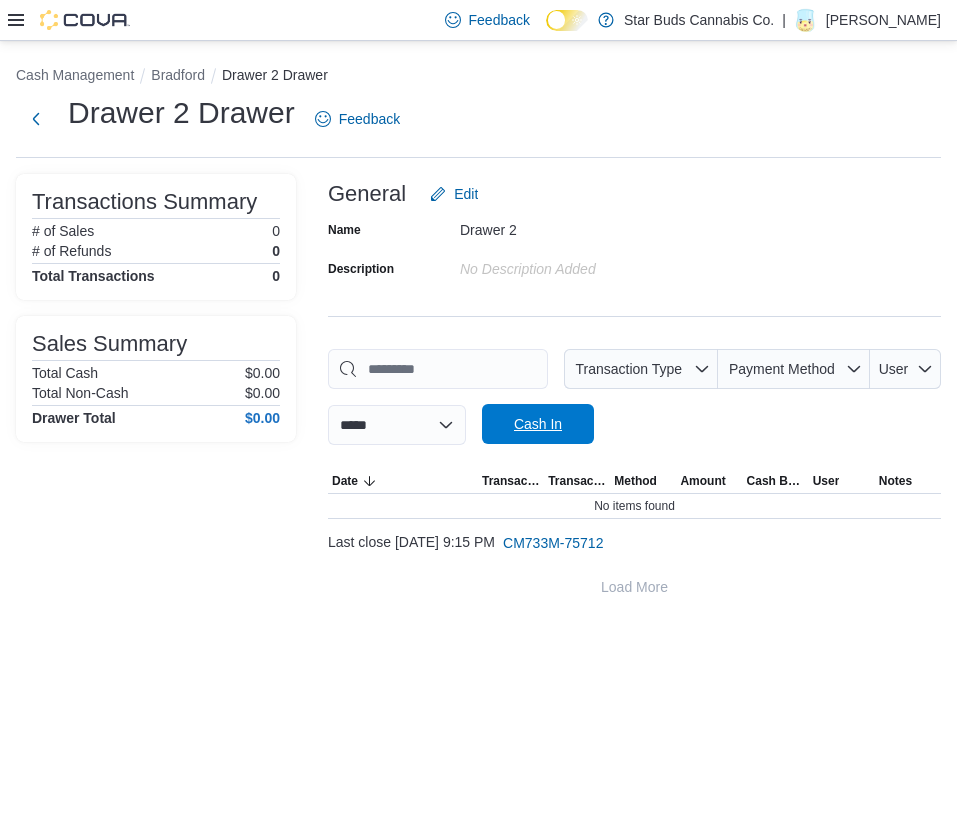 click on "Cash In" at bounding box center [538, 424] 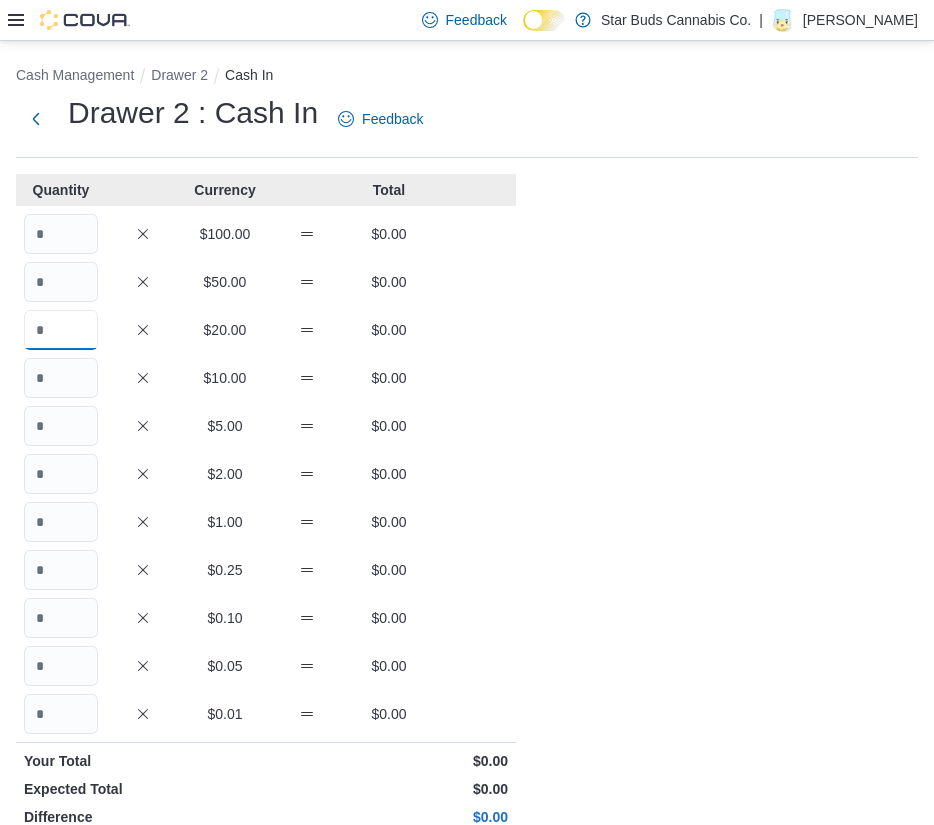click at bounding box center (61, 330) 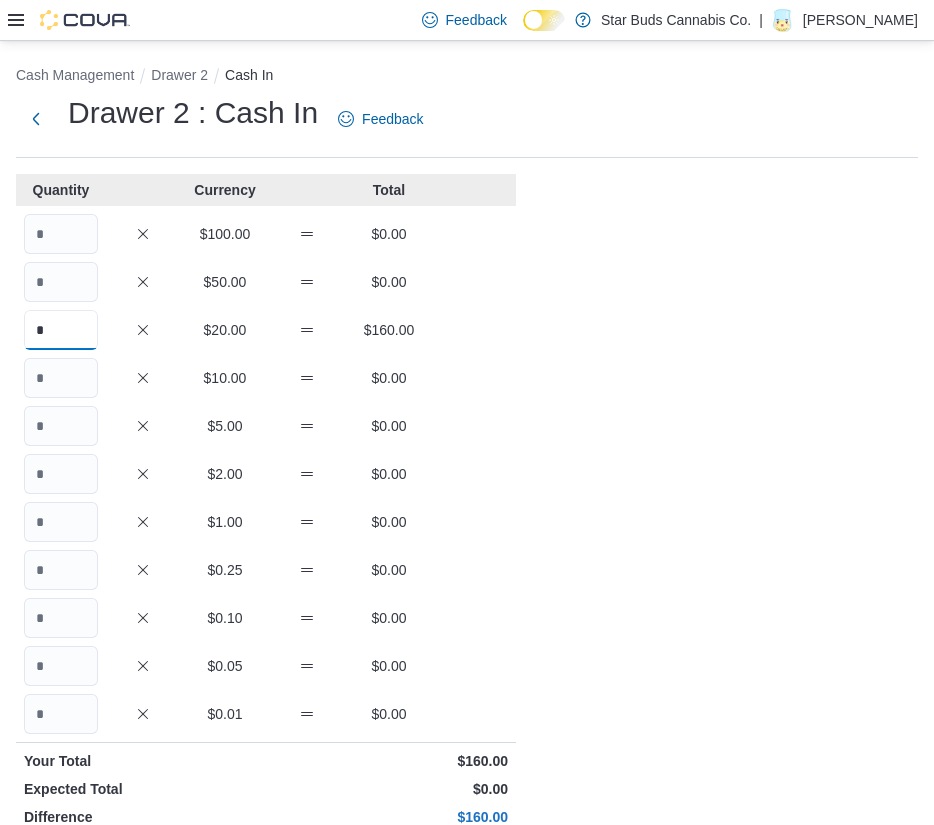 type on "*" 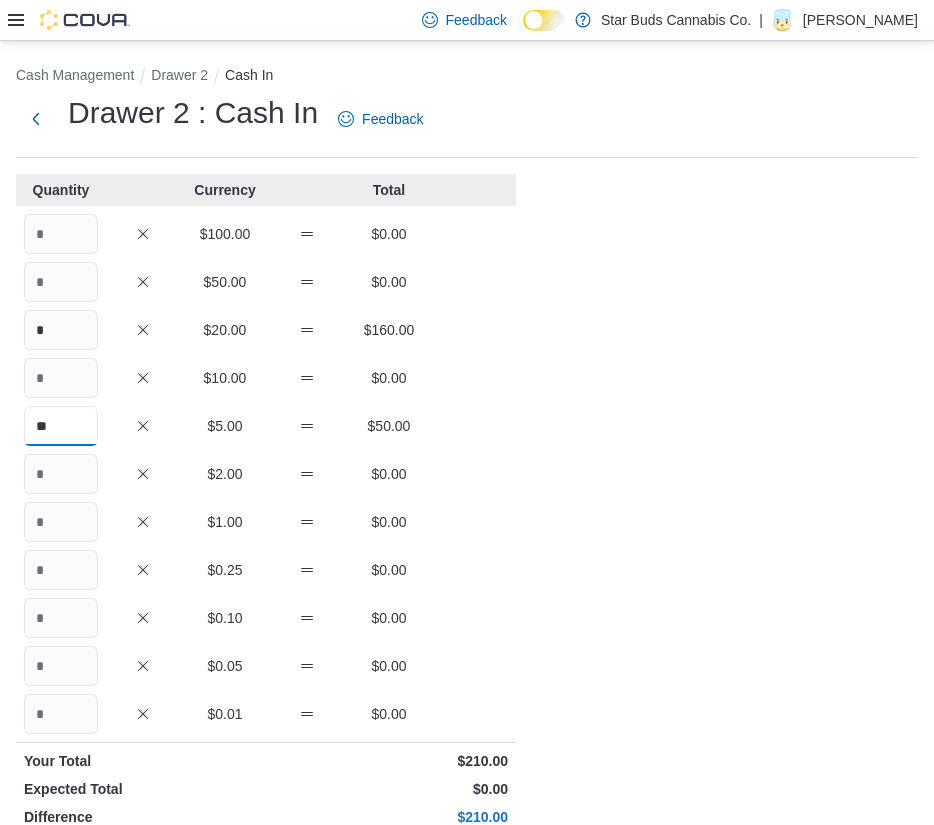 type on "**" 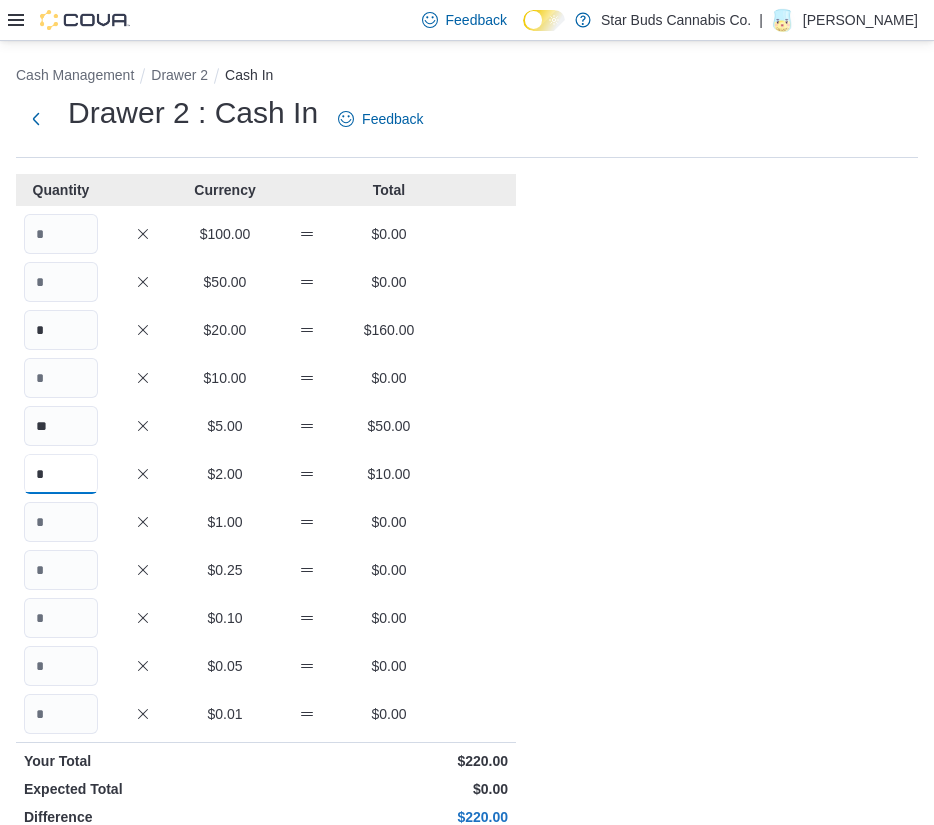 type on "*" 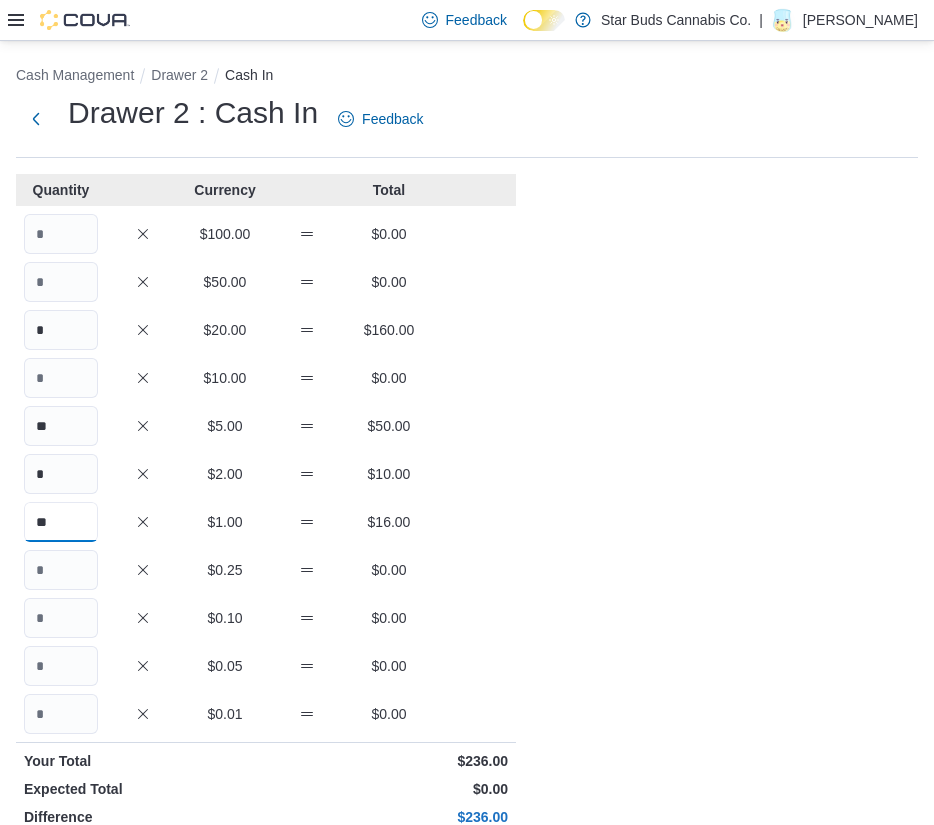 type on "**" 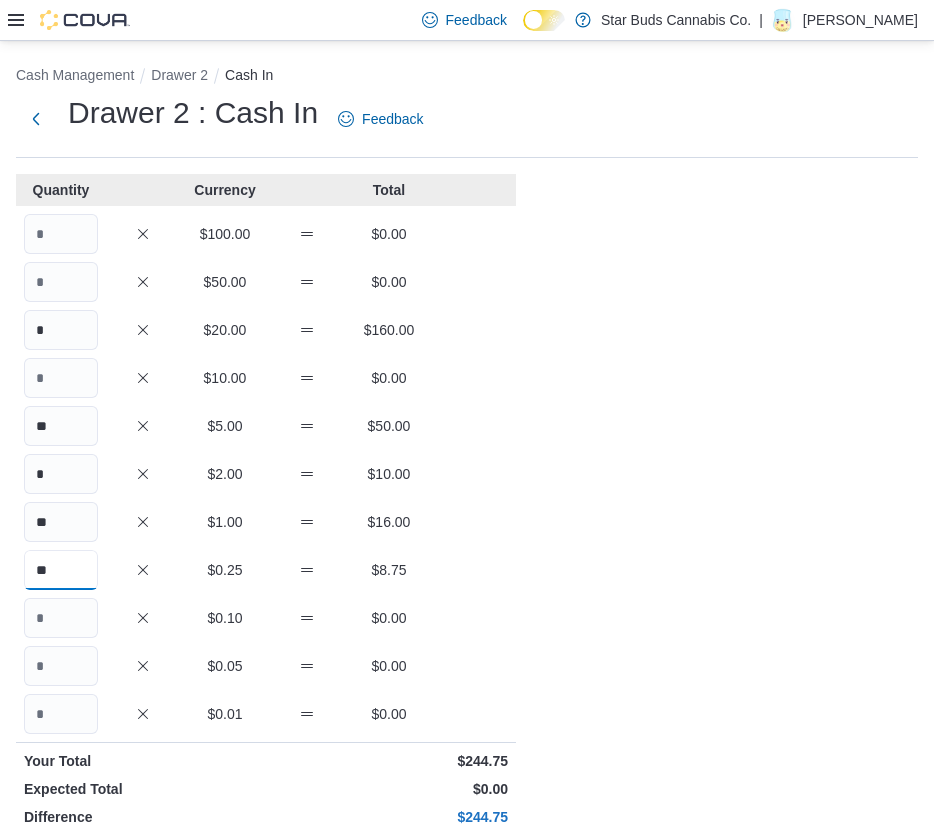 type on "**" 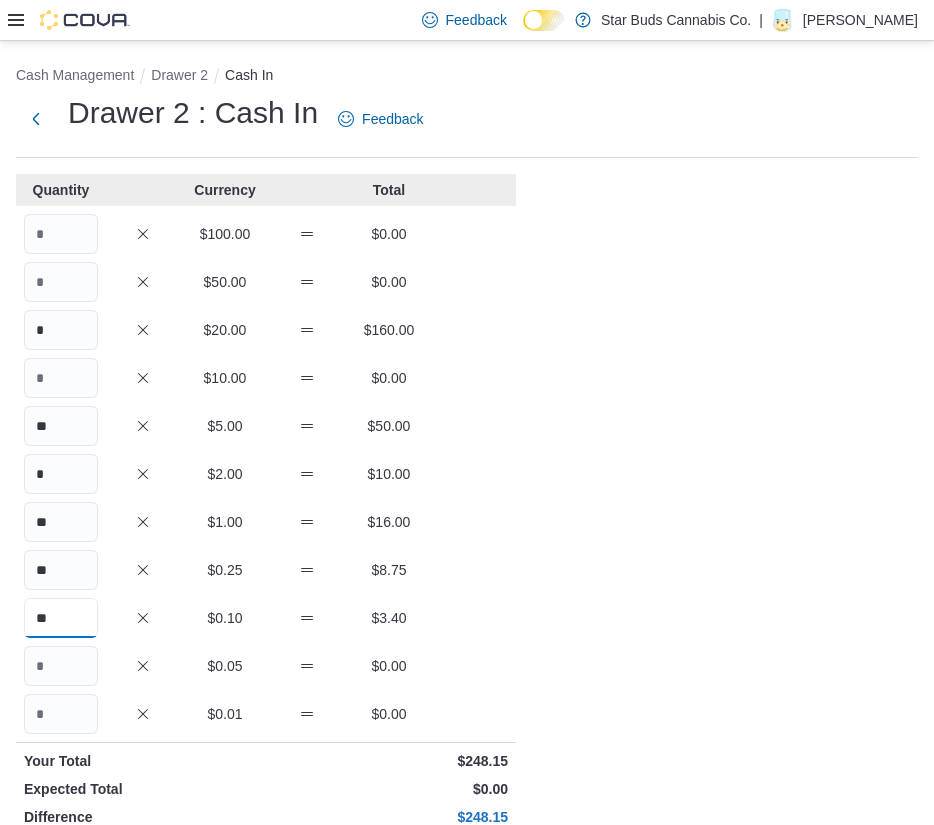 type on "**" 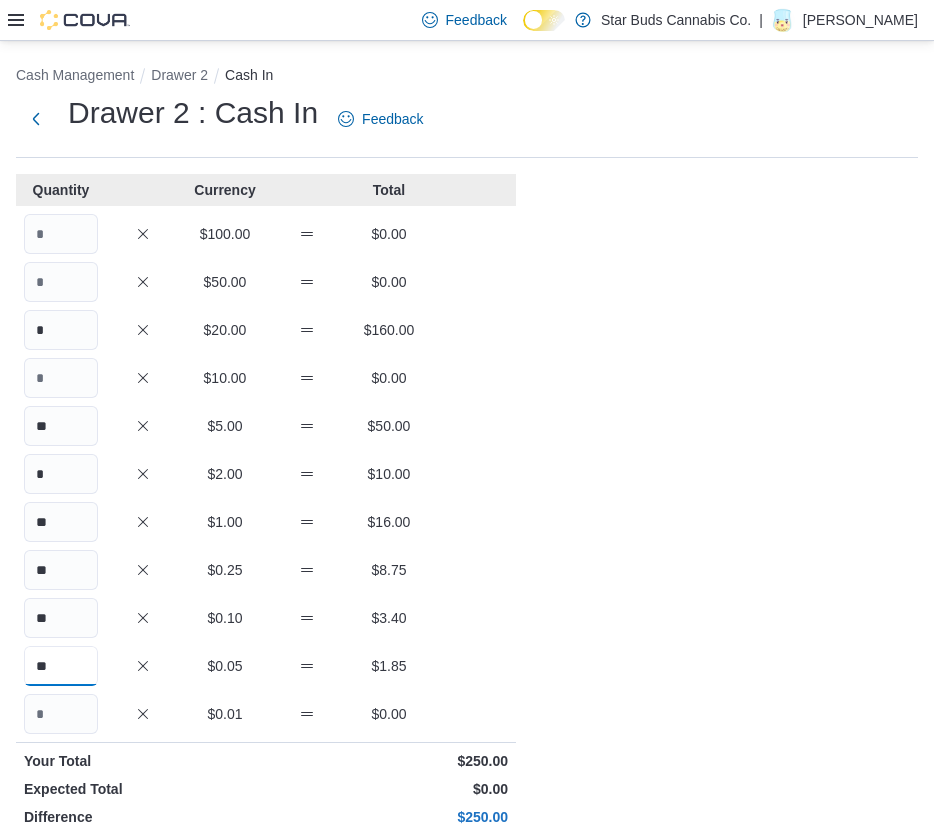 scroll, scrollTop: 287, scrollLeft: 0, axis: vertical 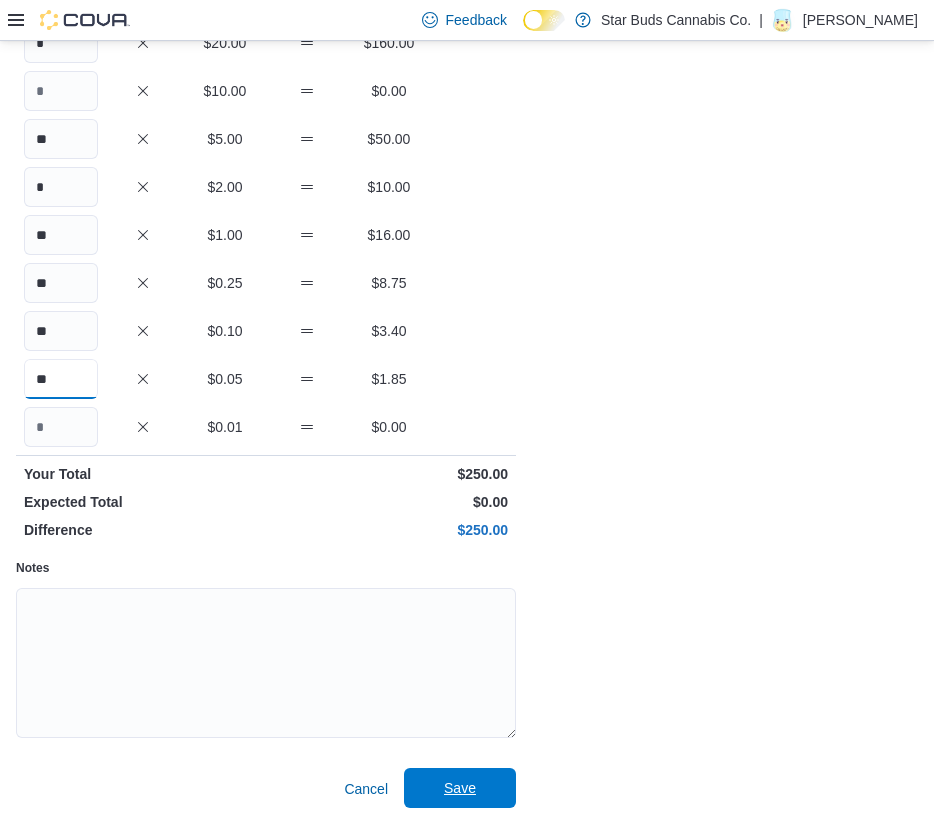 type on "**" 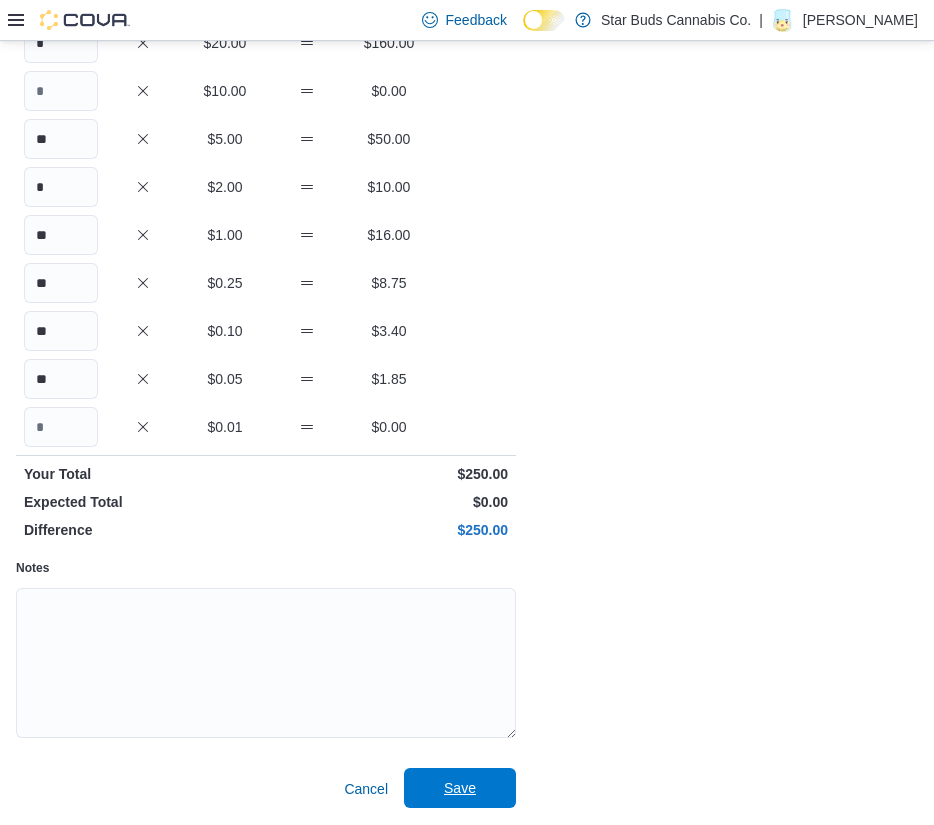 click on "Save" at bounding box center [460, 788] 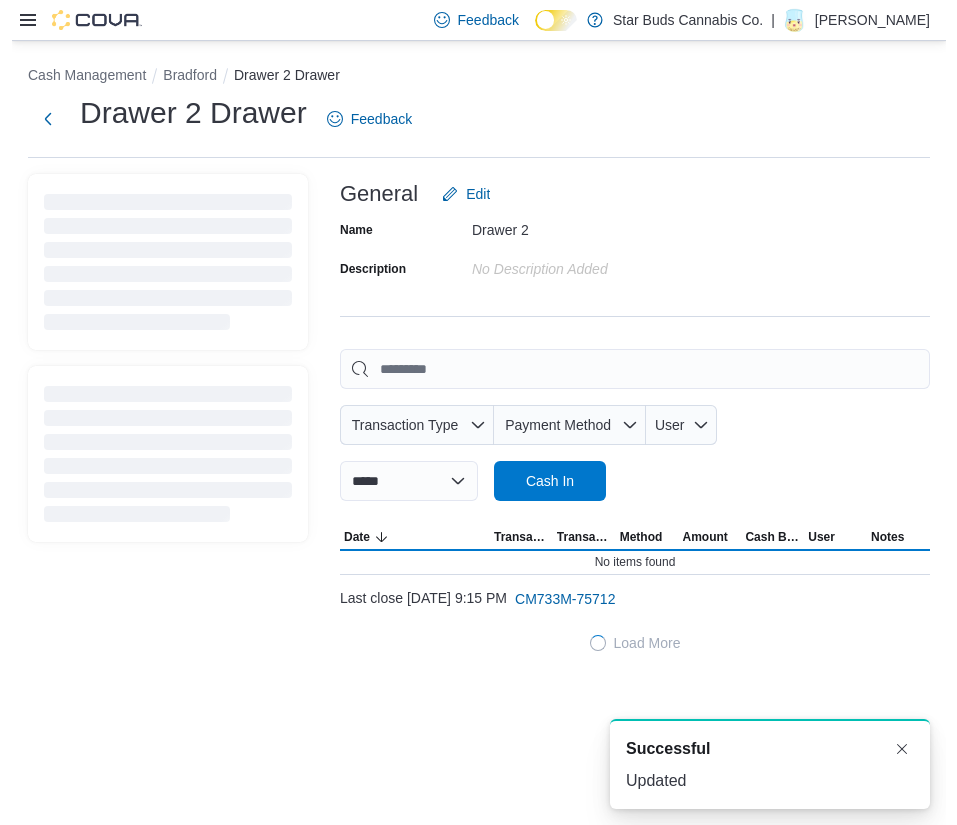 scroll, scrollTop: 0, scrollLeft: 0, axis: both 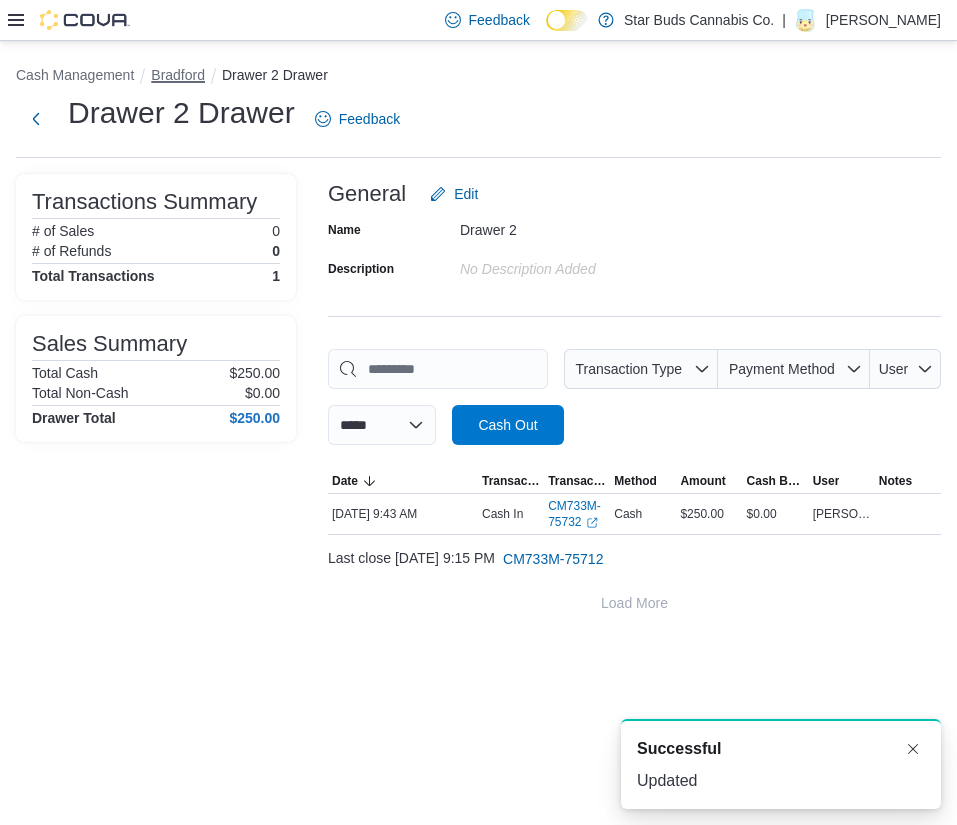 click on "Bradford" at bounding box center [178, 75] 